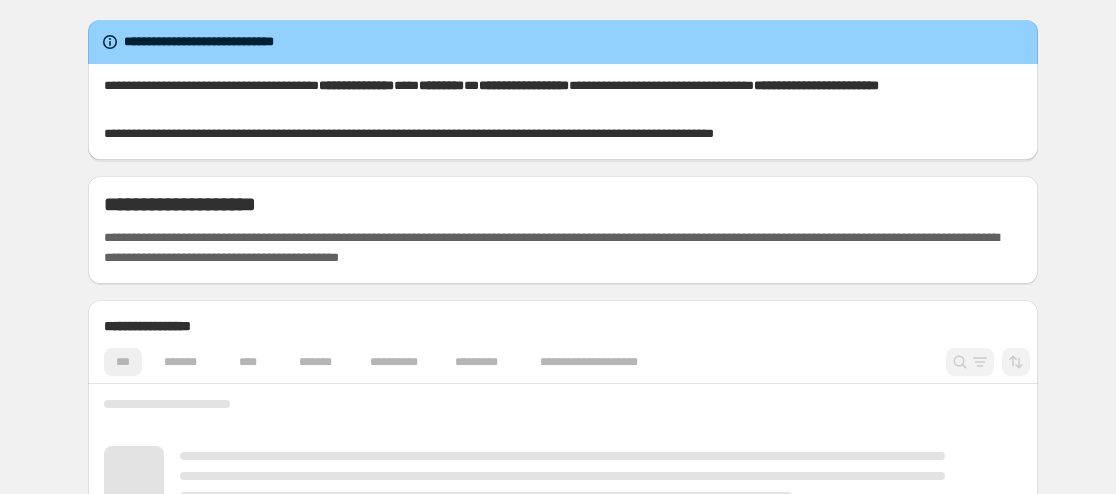 scroll, scrollTop: 0, scrollLeft: 0, axis: both 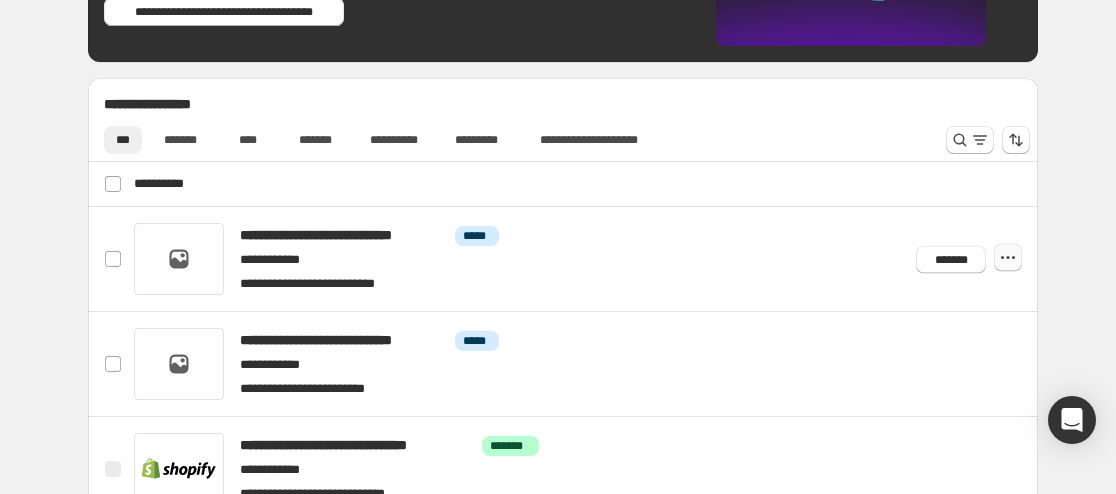 click 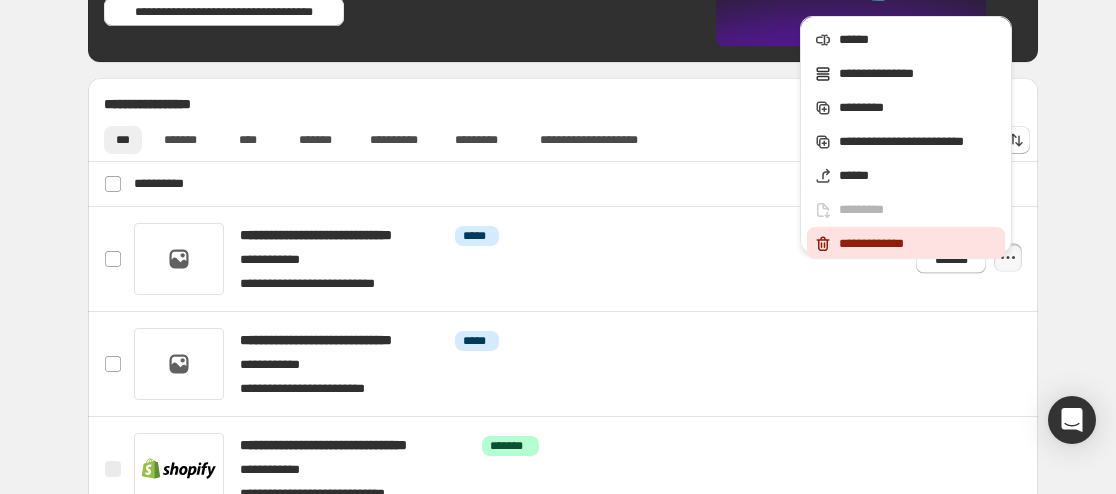 click on "**********" at bounding box center [919, 244] 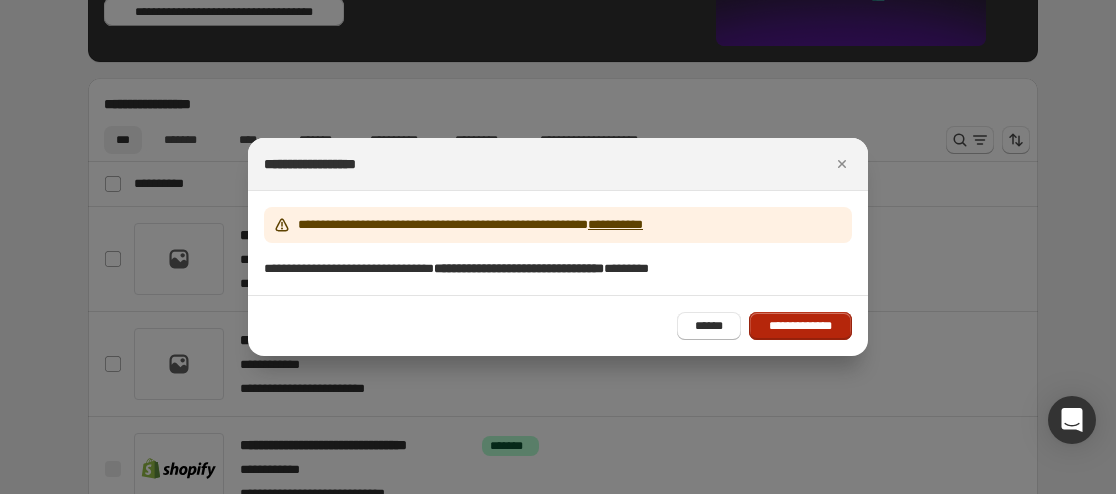 click on "**********" at bounding box center (800, 326) 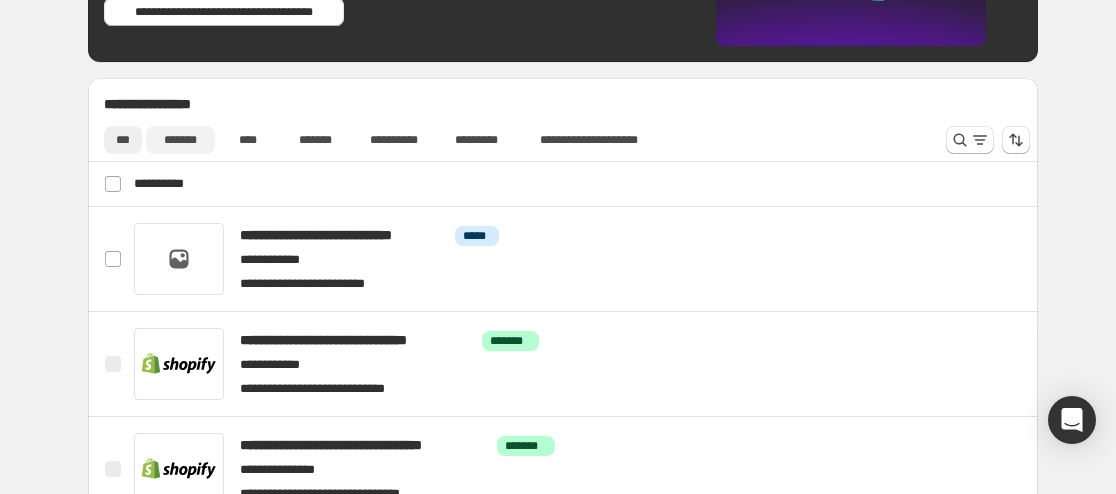 click on "*******" at bounding box center [180, 140] 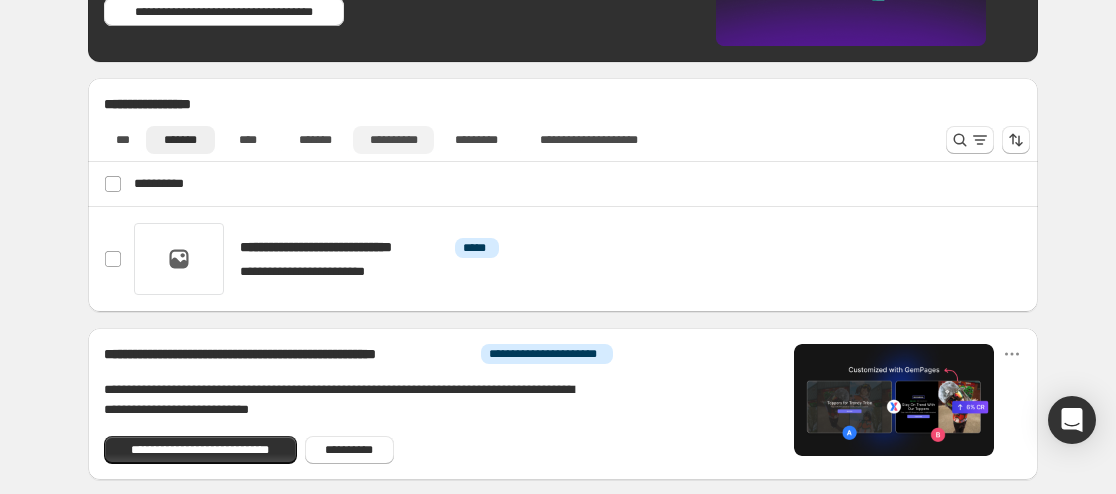 click on "**********" at bounding box center (393, 140) 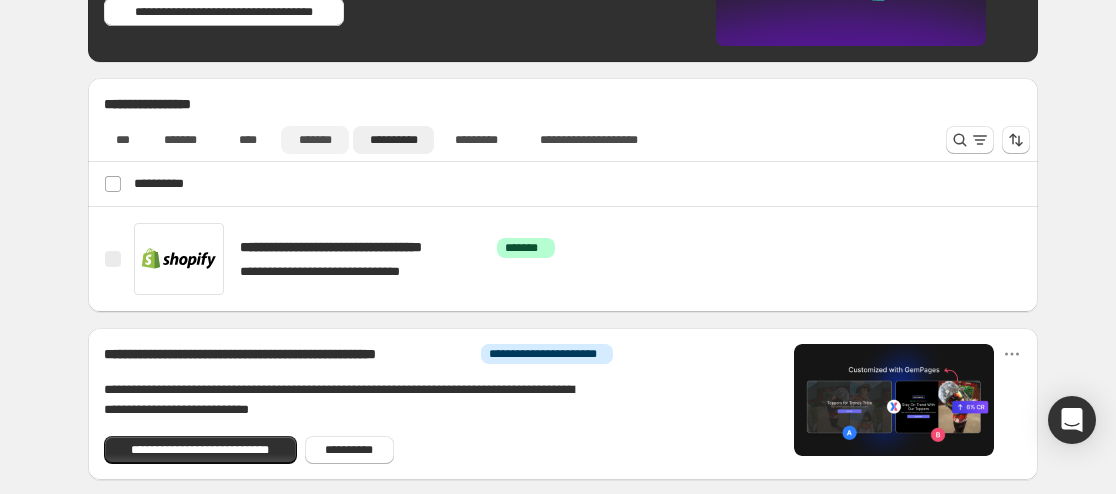 click on "*******" at bounding box center (315, 140) 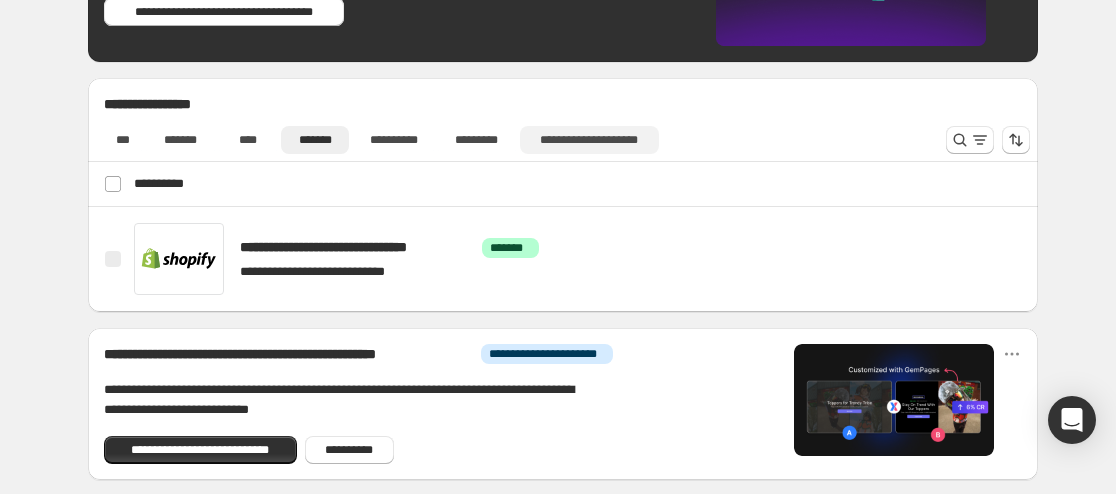 click on "**********" at bounding box center [589, 140] 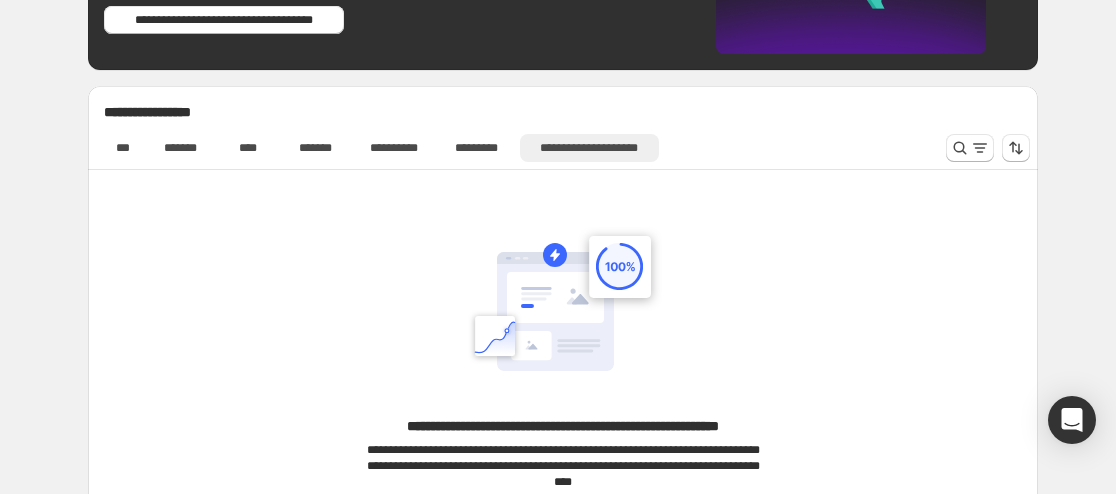 scroll, scrollTop: 761, scrollLeft: 0, axis: vertical 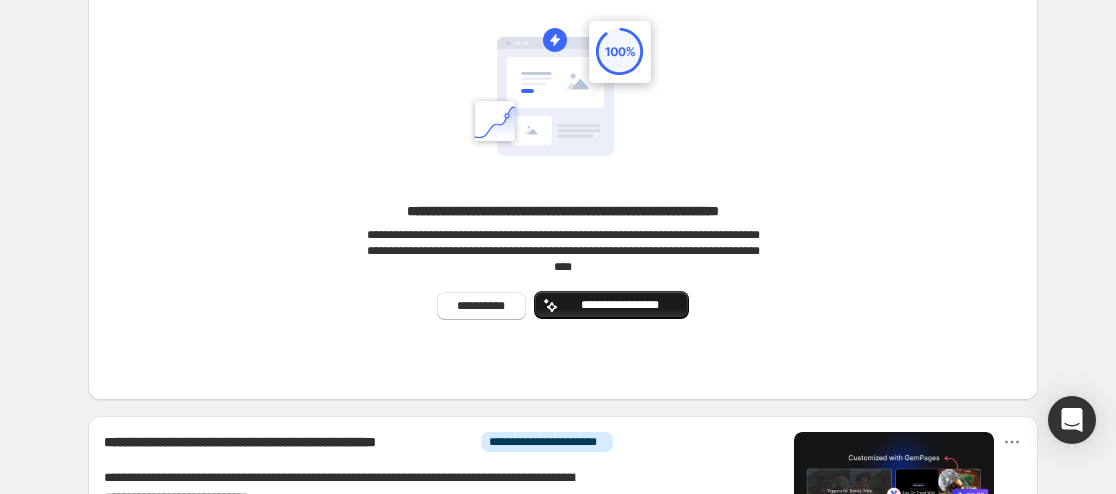 click on "**********" at bounding box center (619, 305) 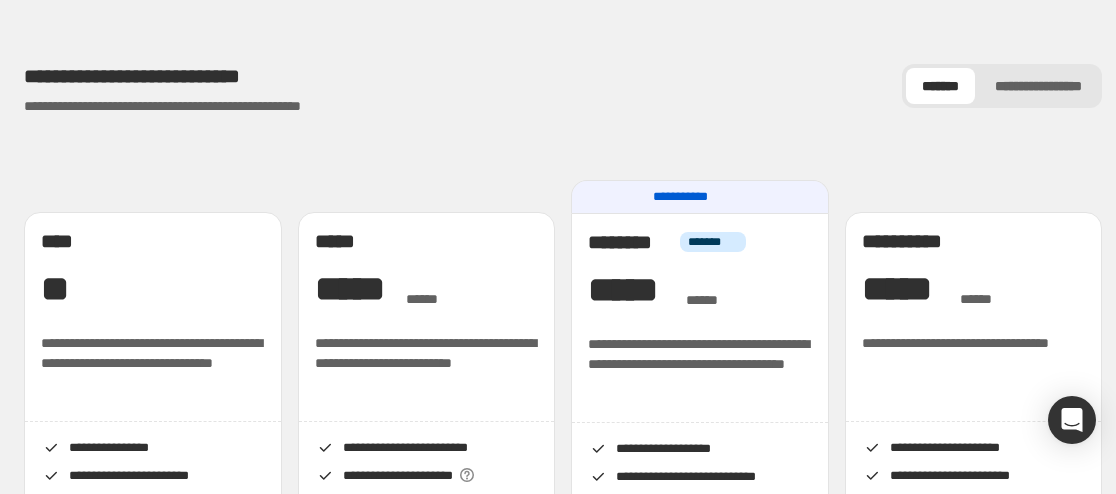 drag, startPoint x: 1114, startPoint y: 38, endPoint x: 1116, endPoint y: 52, distance: 14.142136 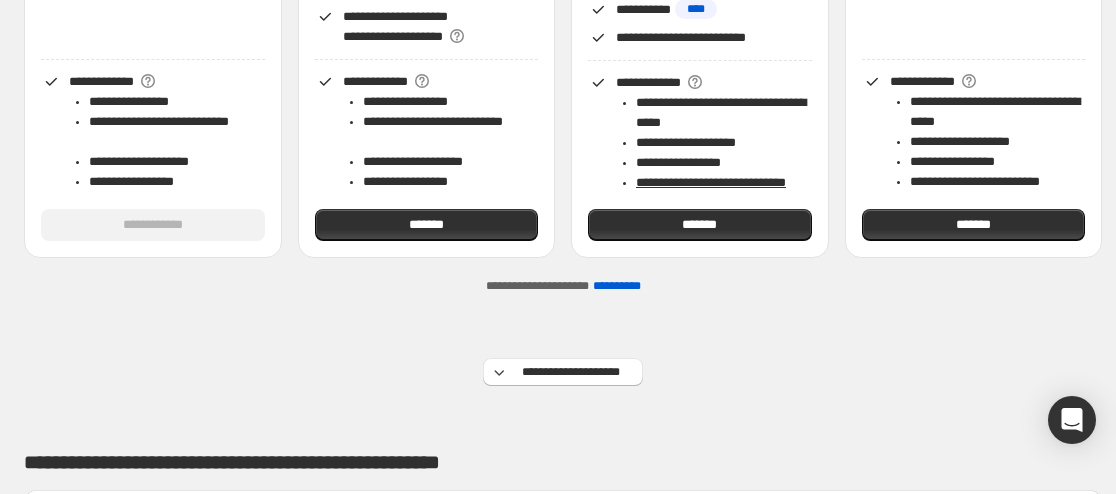 scroll, scrollTop: 0, scrollLeft: 0, axis: both 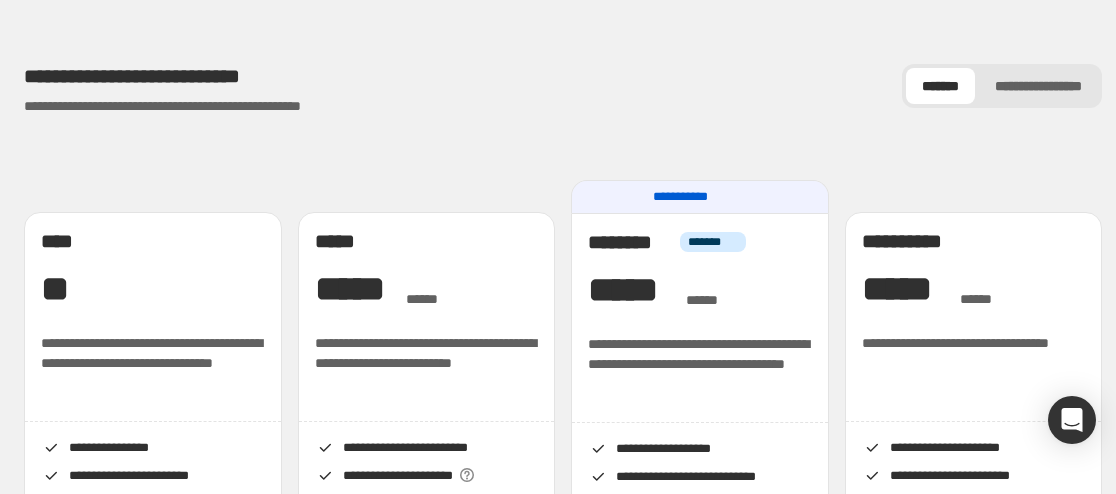 click on "**********" at bounding box center [563, 2125] 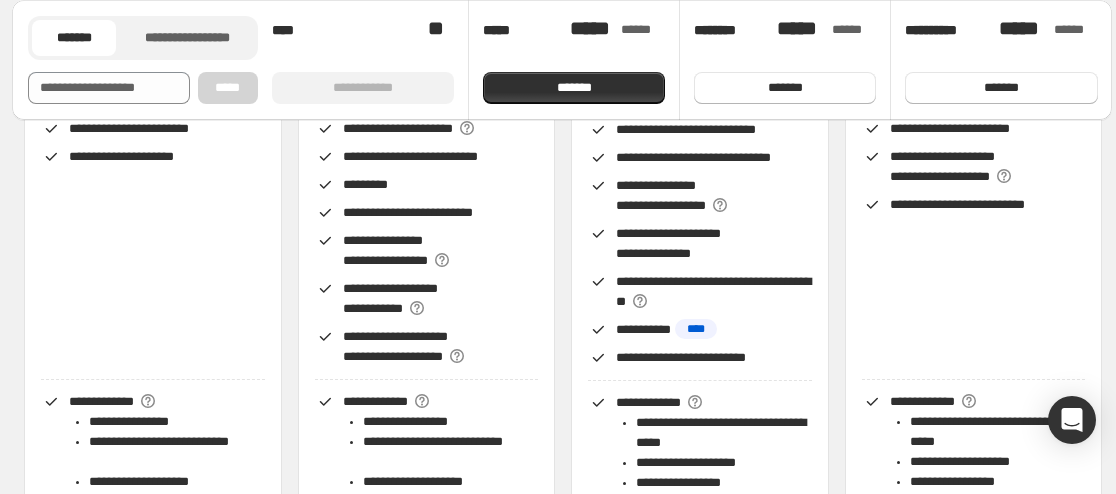 scroll, scrollTop: 319, scrollLeft: 0, axis: vertical 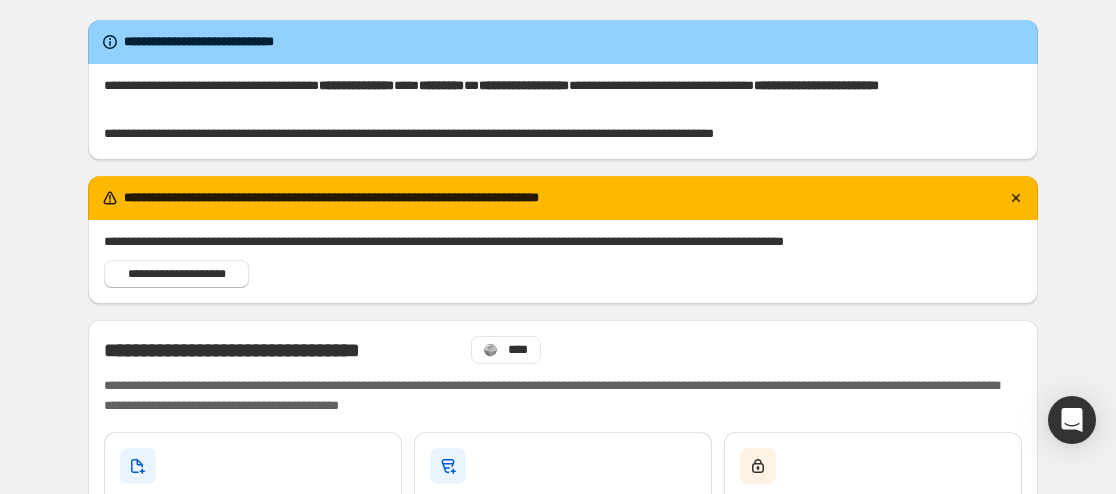 click on "**********" at bounding box center [563, 1004] 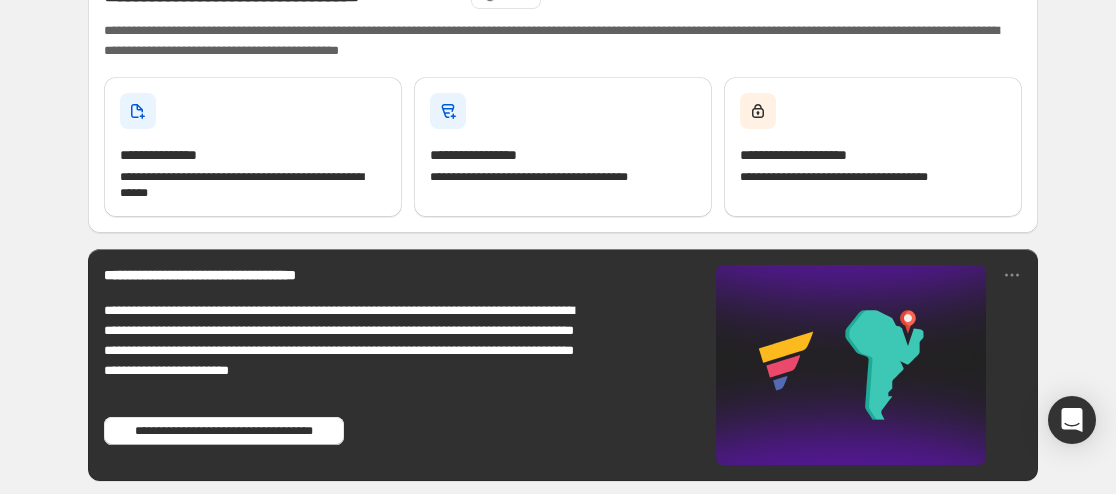 scroll, scrollTop: 351, scrollLeft: 0, axis: vertical 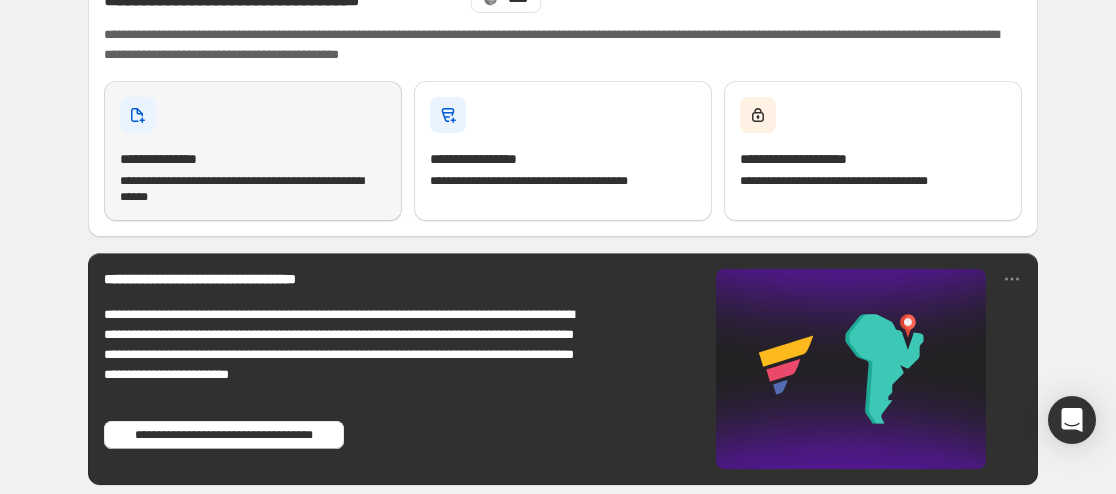 click on "**********" at bounding box center (253, 151) 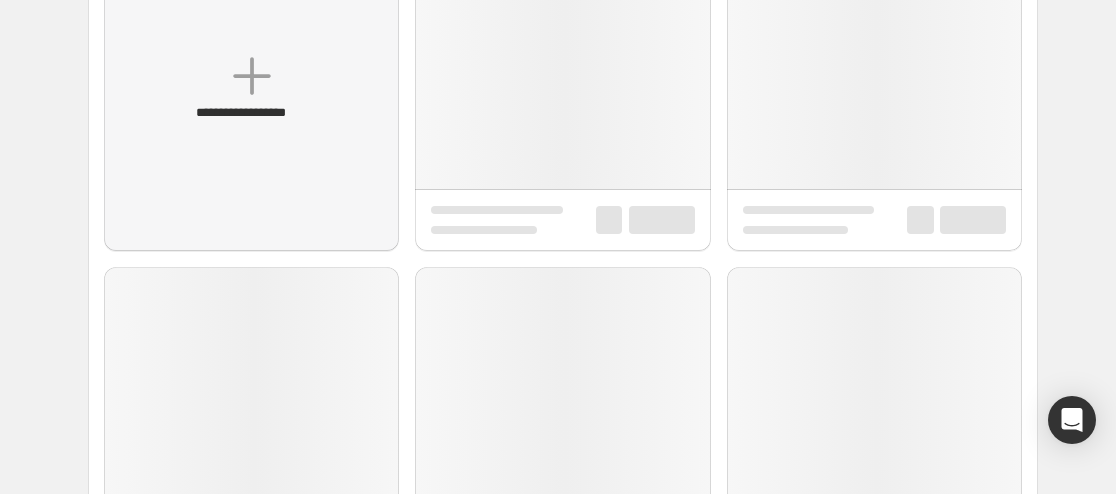scroll, scrollTop: 0, scrollLeft: 0, axis: both 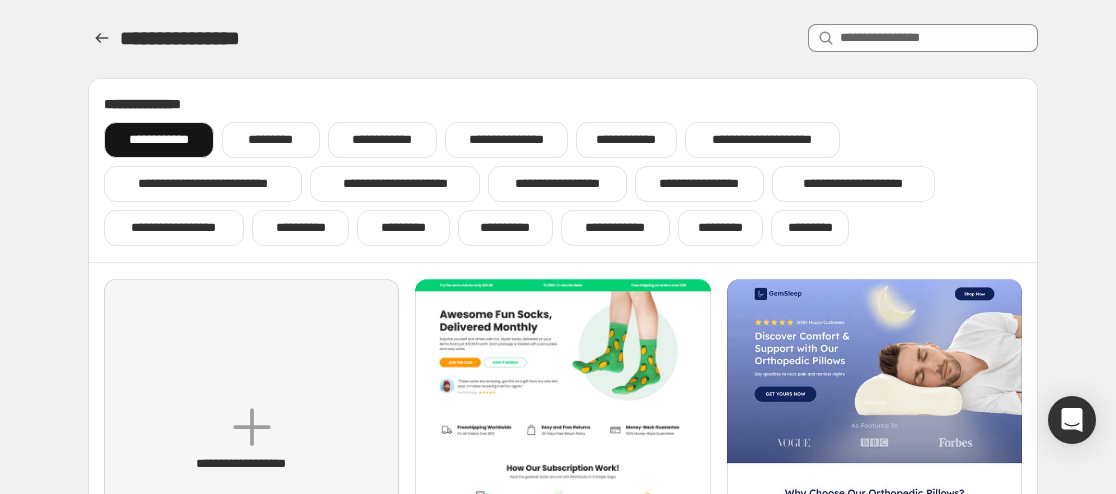 click on "**********" at bounding box center [563, 720] 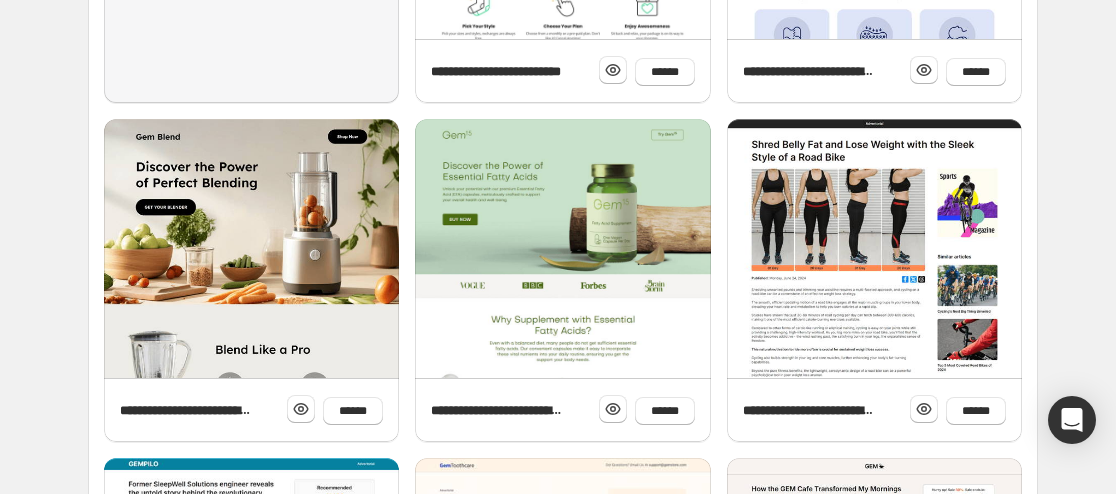 scroll, scrollTop: 0, scrollLeft: 0, axis: both 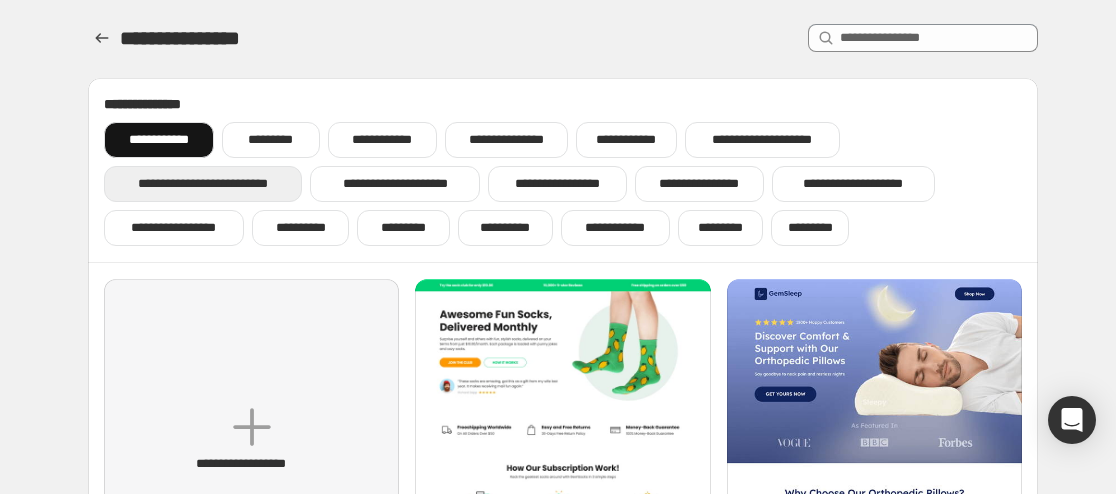 click on "**********" at bounding box center (203, 184) 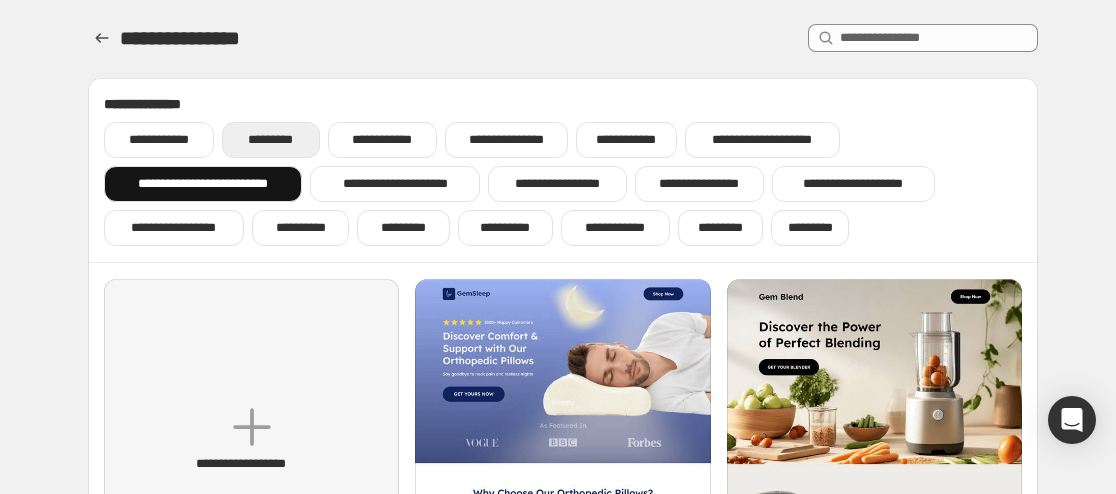 click on "*********" at bounding box center (270, 140) 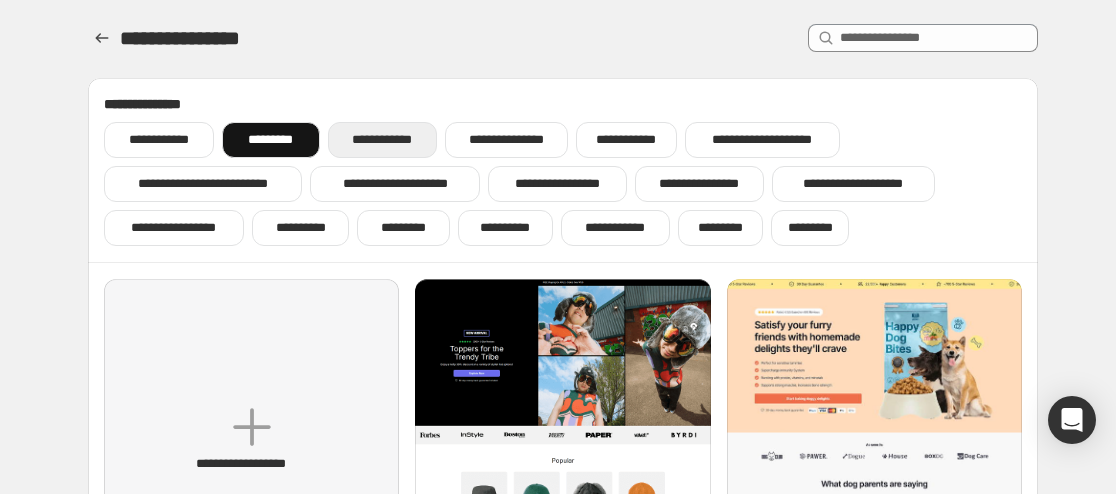 click on "**********" at bounding box center (382, 140) 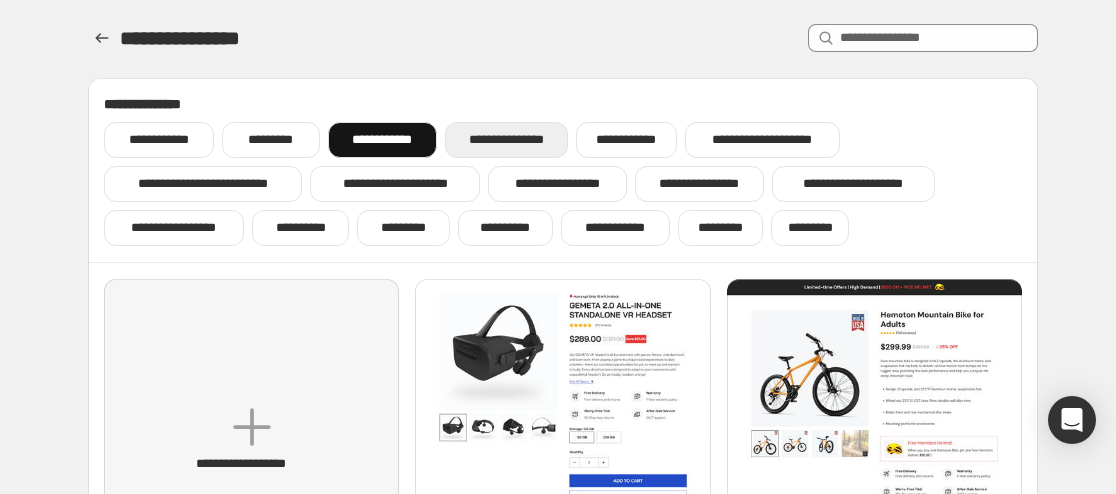 click on "**********" at bounding box center (506, 140) 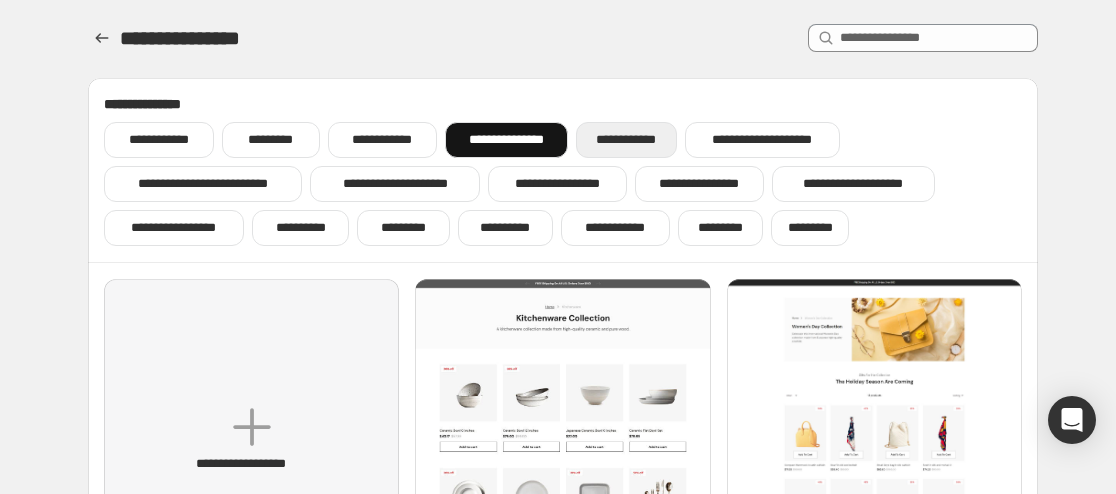 click on "**********" at bounding box center (626, 140) 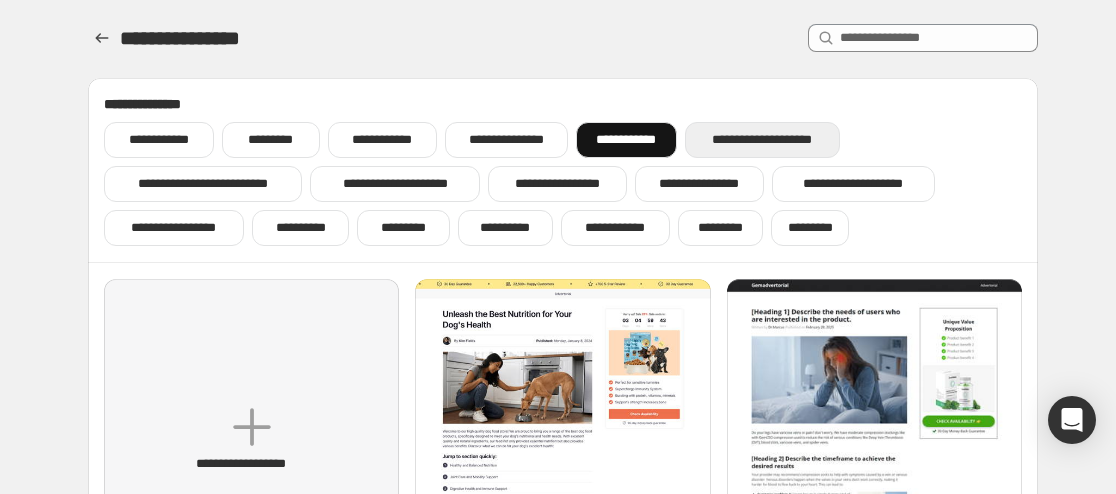 click on "**********" at bounding box center (763, 140) 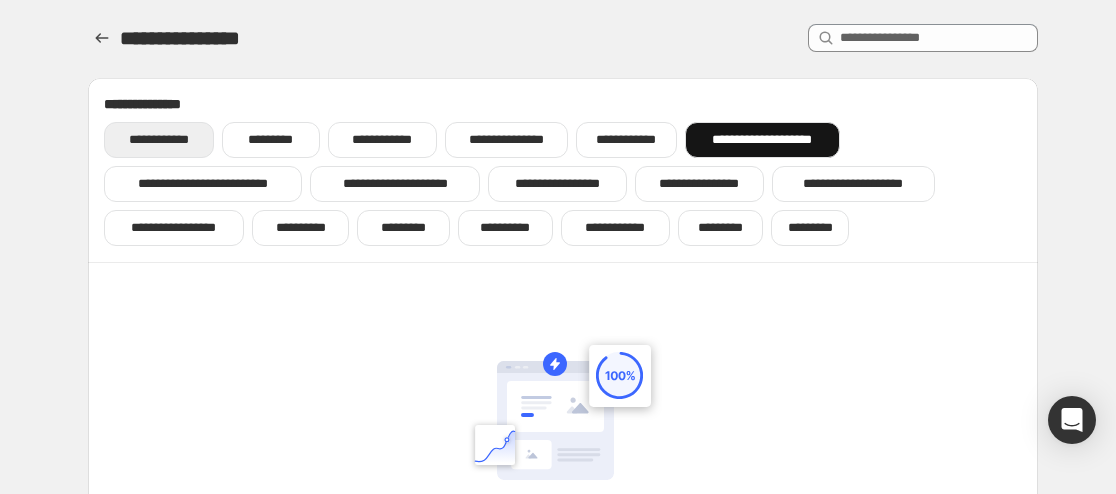 click on "**********" at bounding box center [159, 140] 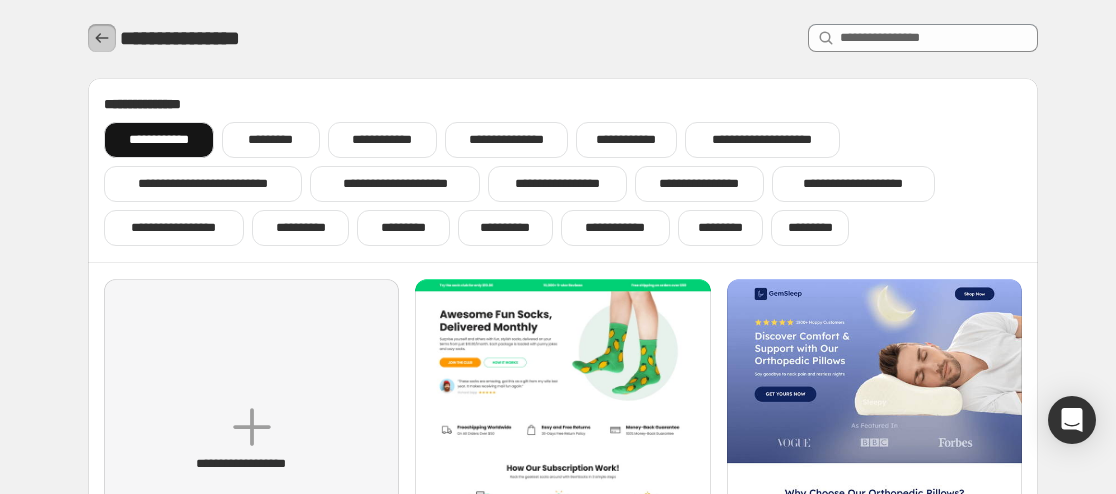 click 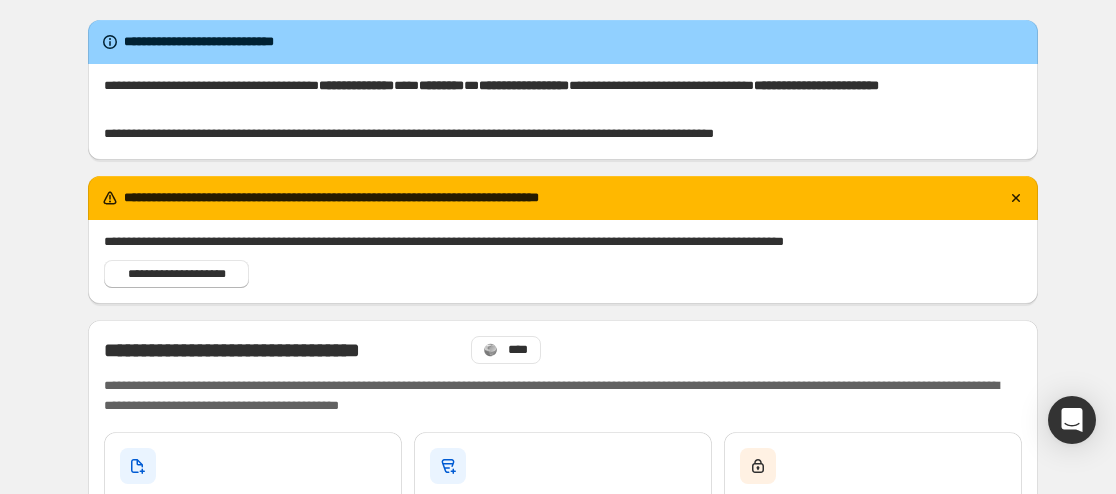 click on "**********" at bounding box center [563, 1004] 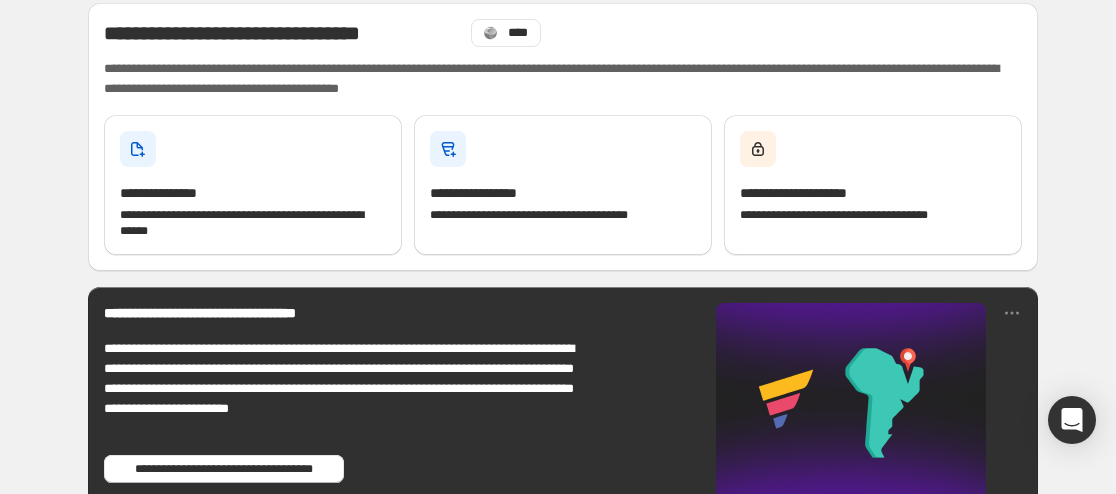 scroll, scrollTop: 338, scrollLeft: 0, axis: vertical 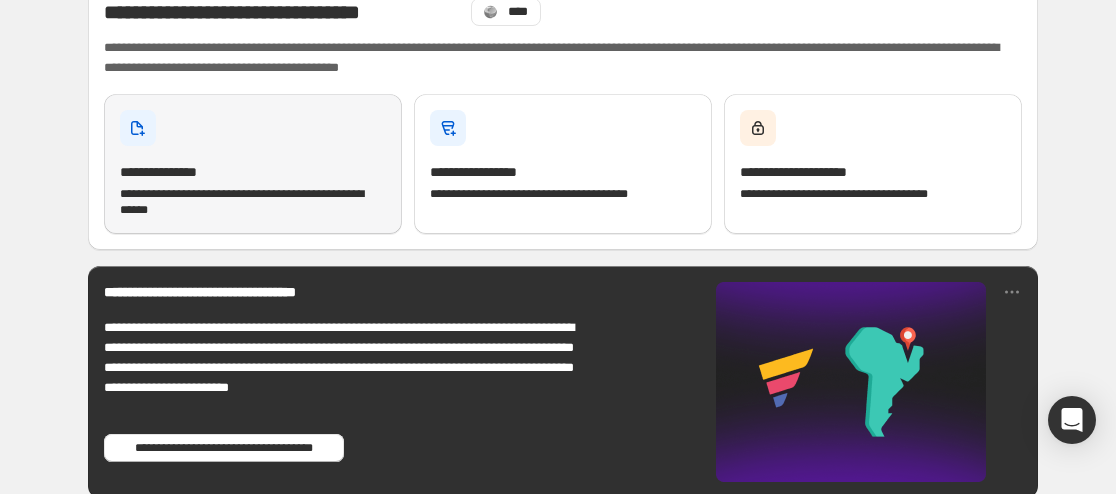 click on "**********" at bounding box center (253, 164) 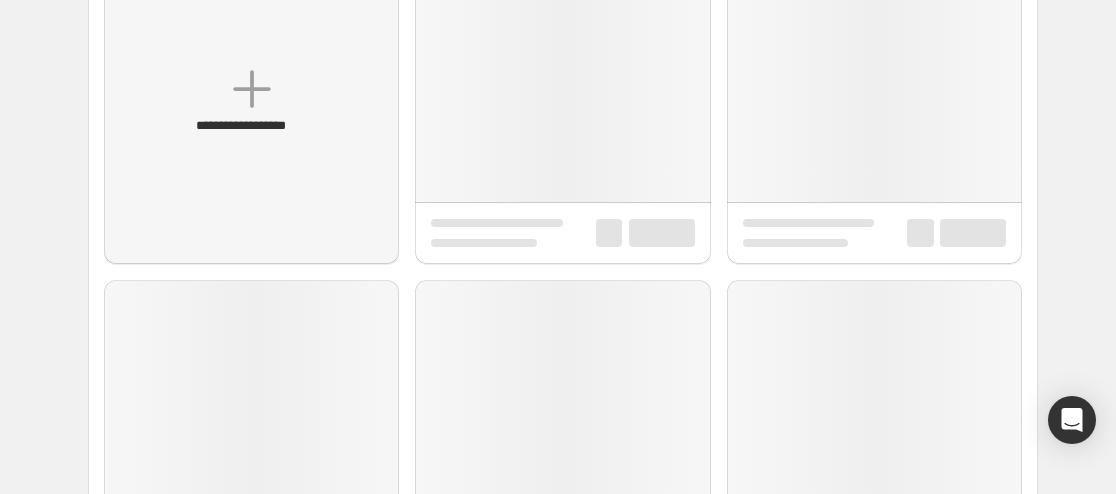 scroll, scrollTop: 0, scrollLeft: 0, axis: both 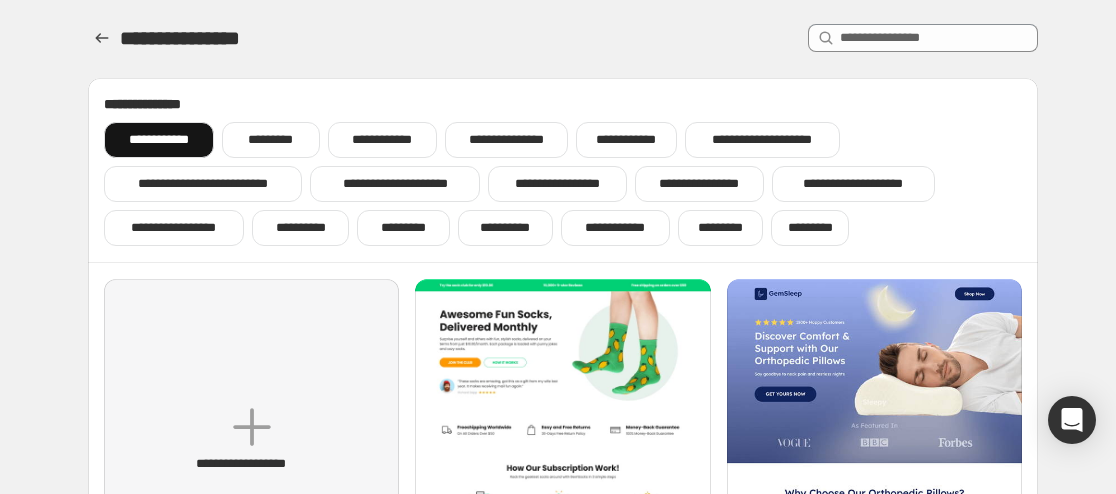 click 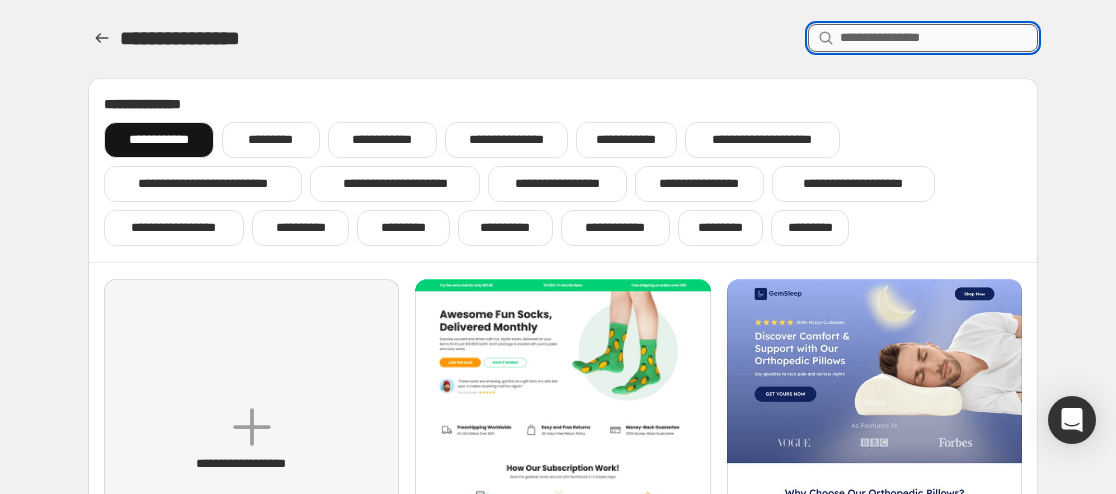 click at bounding box center (939, 38) 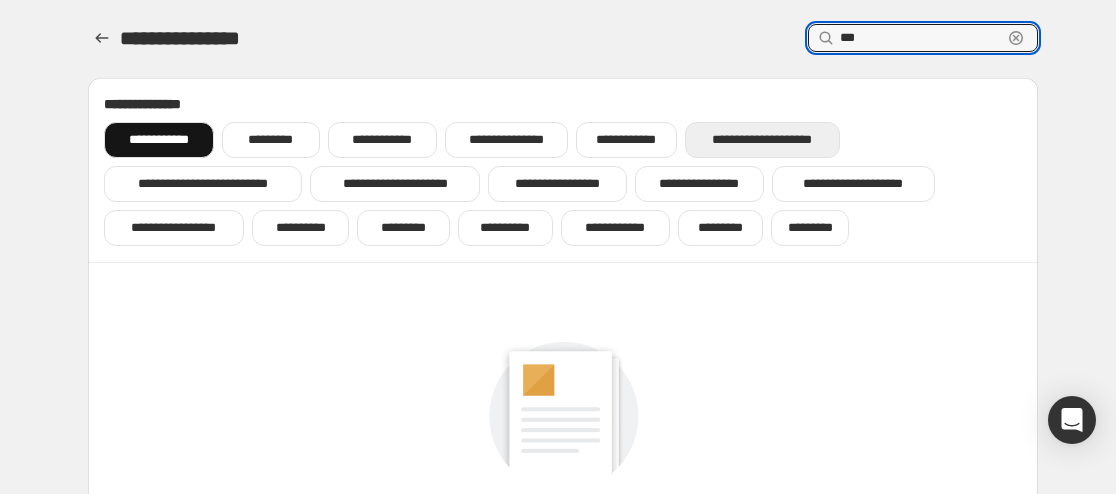 type on "***" 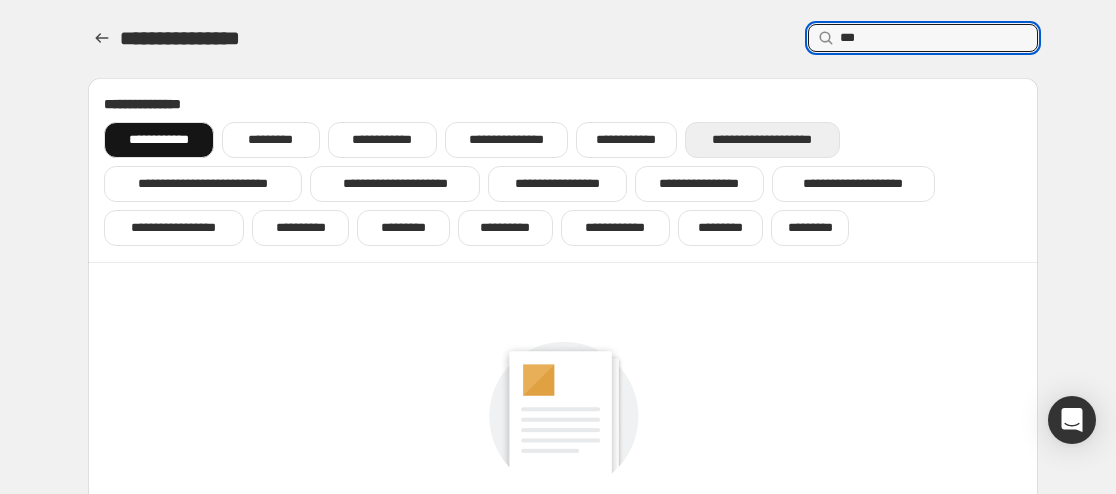 click on "**********" at bounding box center (763, 140) 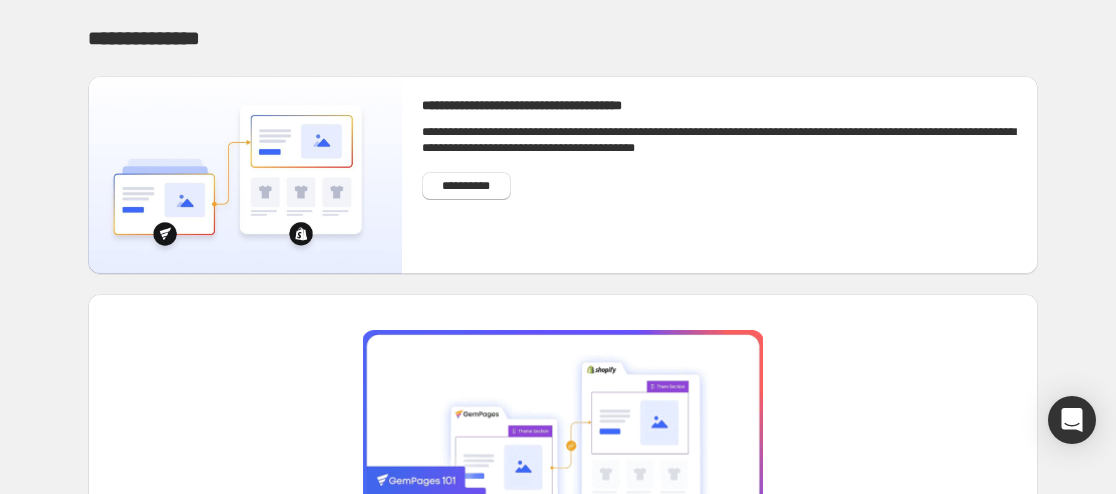 drag, startPoint x: 1115, startPoint y: 241, endPoint x: 1125, endPoint y: 312, distance: 71.70077 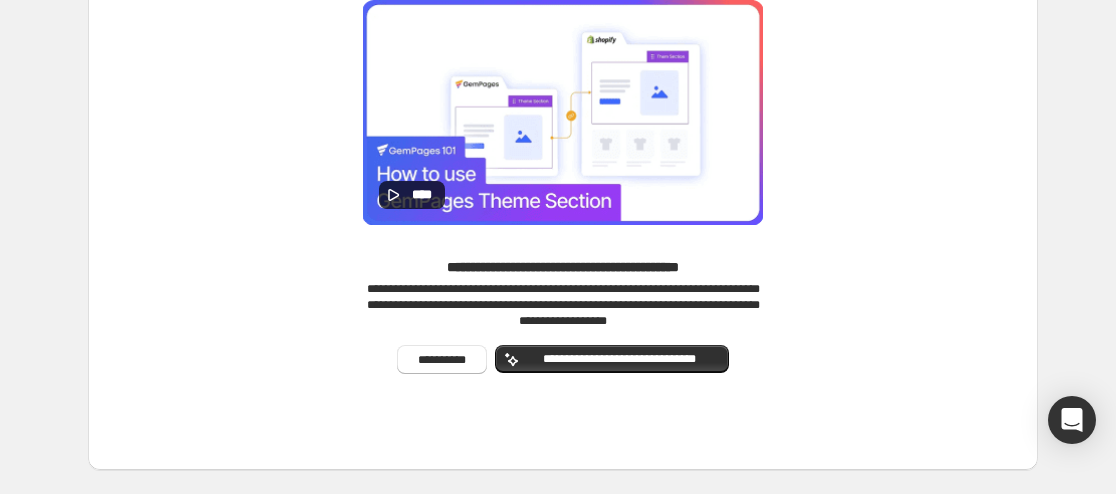 scroll, scrollTop: 365, scrollLeft: 0, axis: vertical 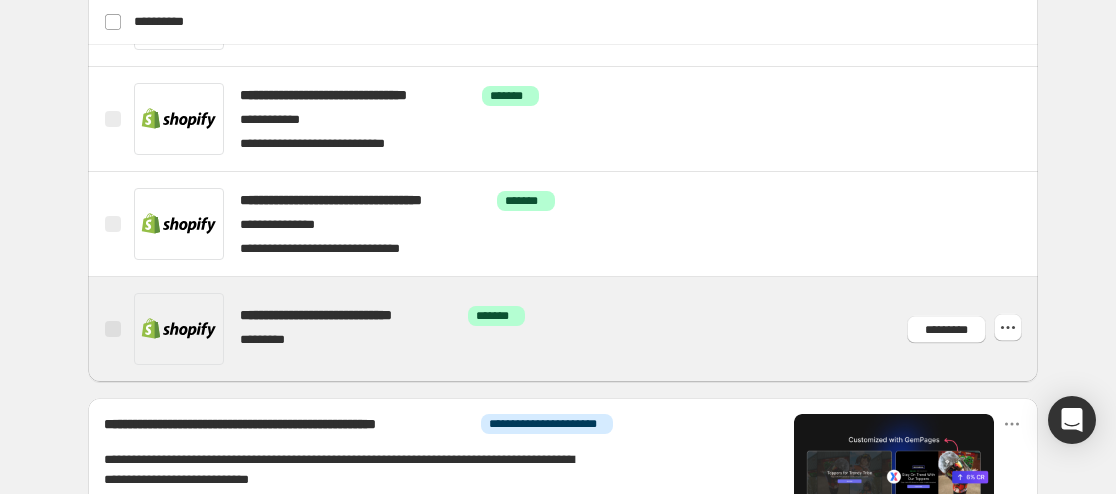 click at bounding box center (587, 329) 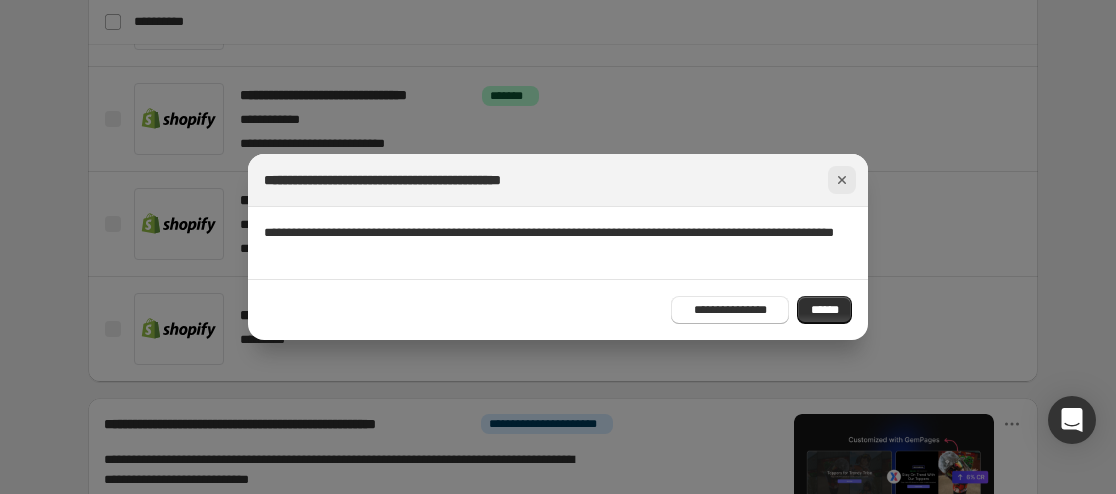 click at bounding box center (842, 180) 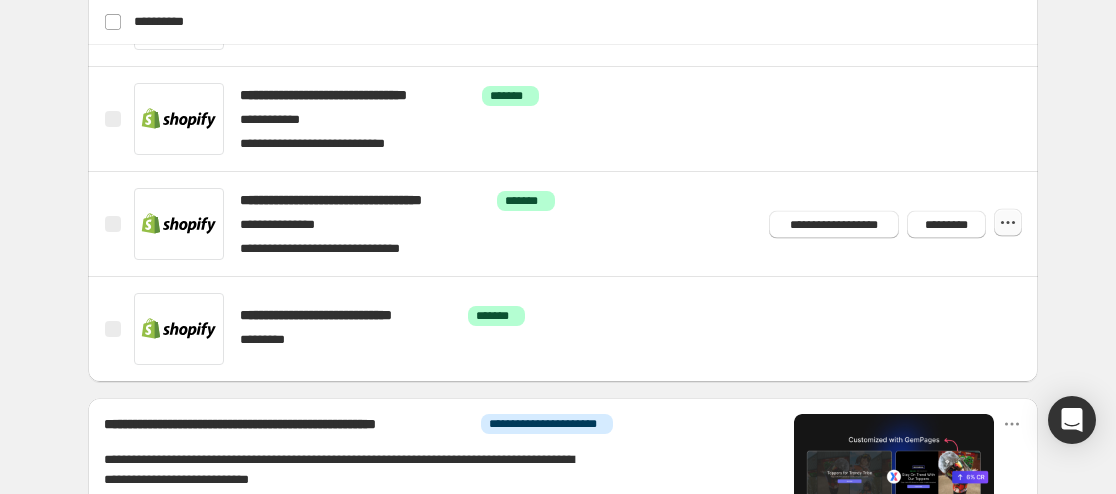 click 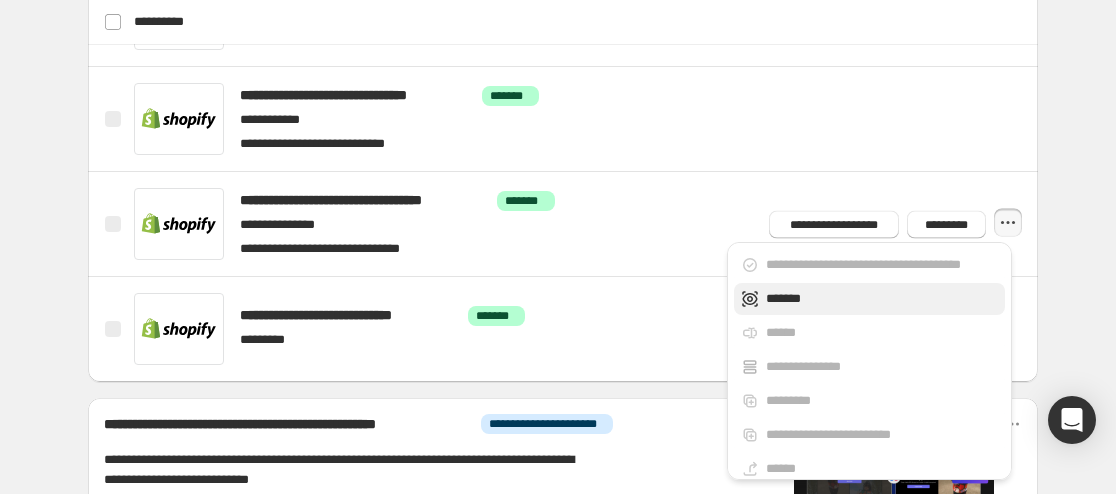 click on "*******" at bounding box center [882, 299] 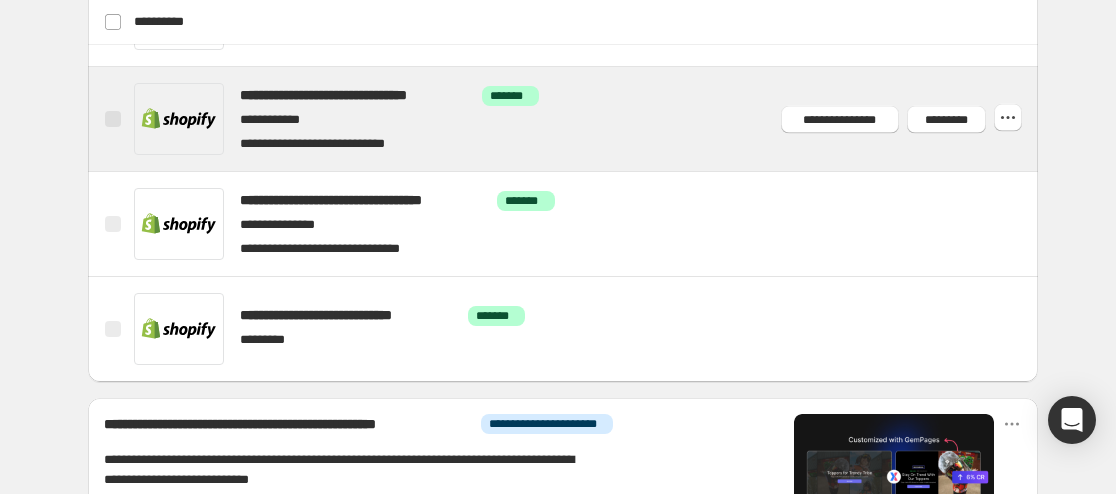 click at bounding box center (587, 119) 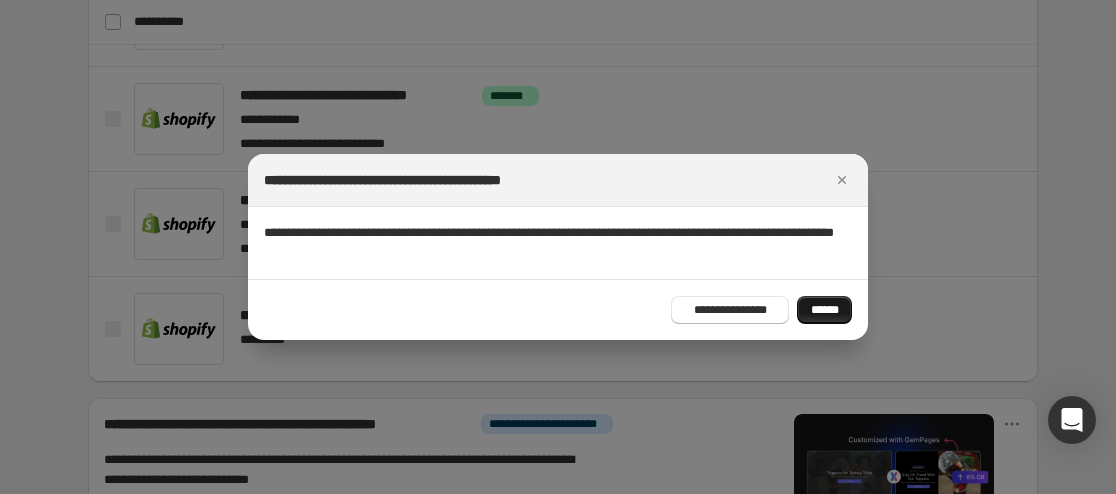click on "******" at bounding box center (824, 310) 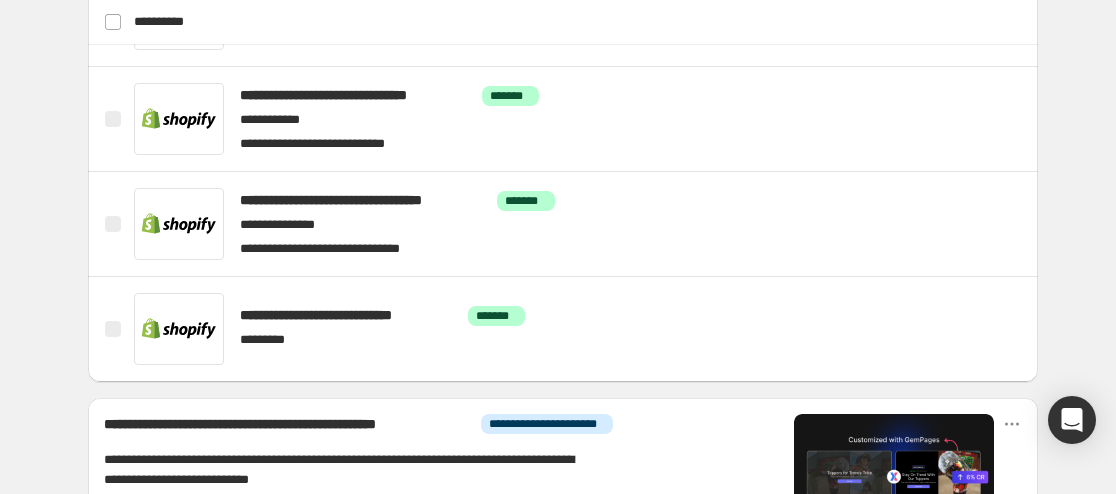 click on "**********" at bounding box center [563, -15] 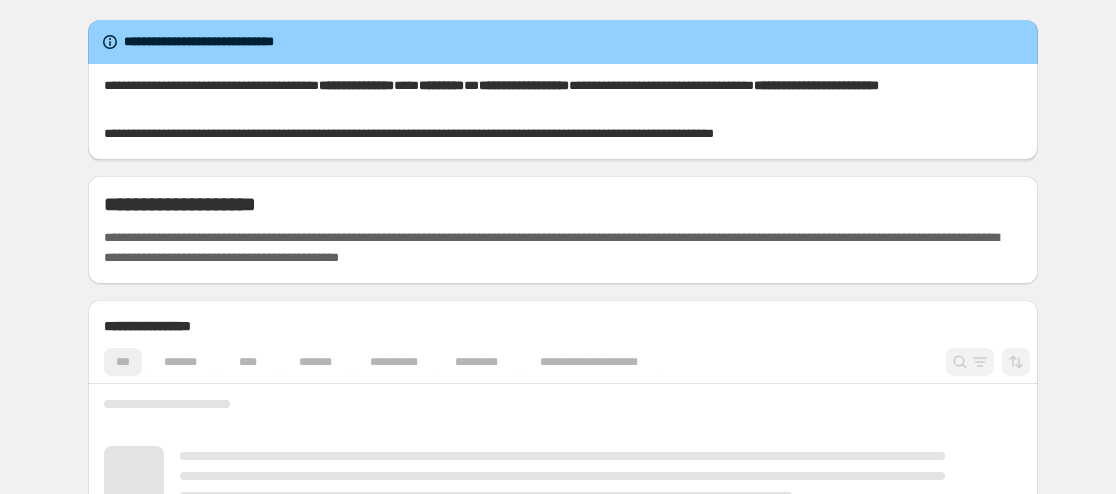scroll, scrollTop: 0, scrollLeft: 0, axis: both 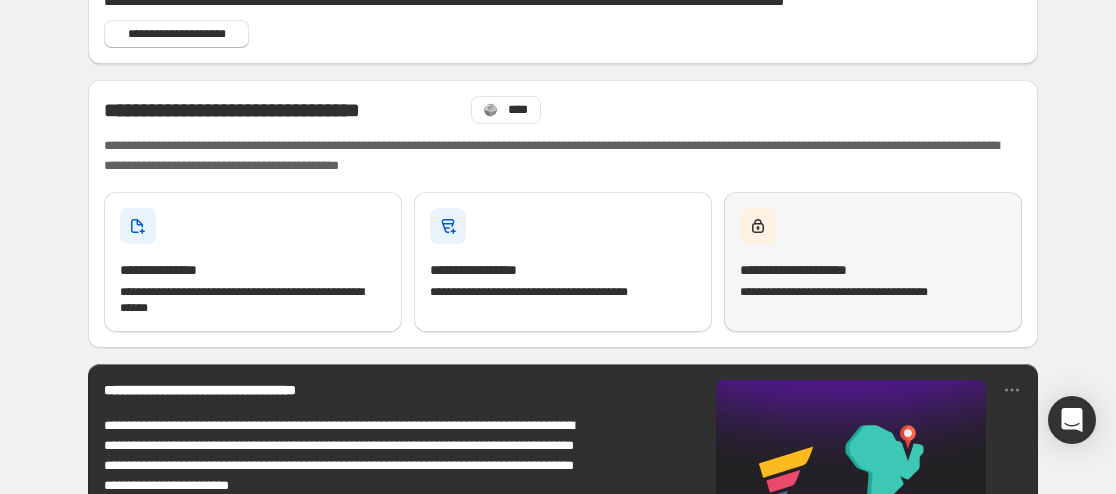 click on "**********" at bounding box center [818, 270] 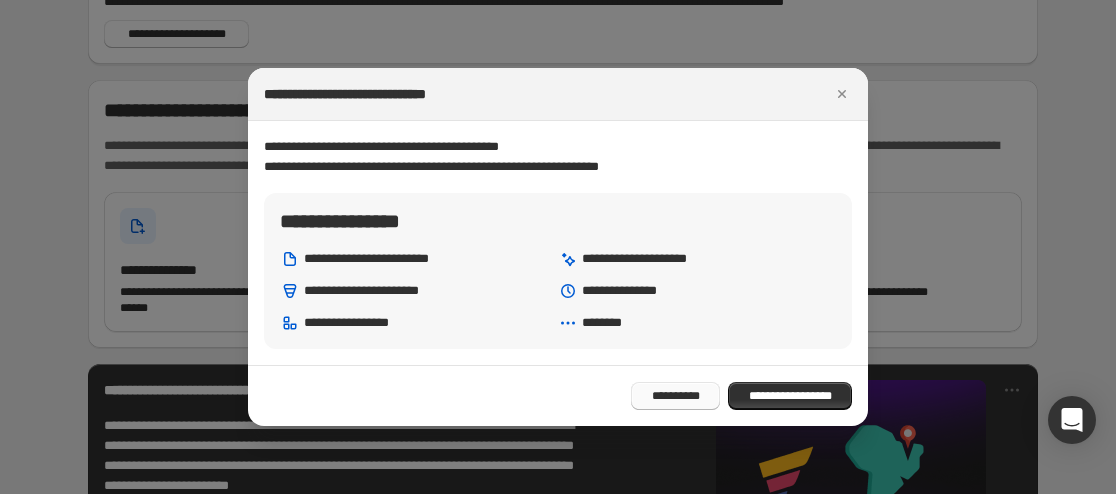 click on "**********" at bounding box center [676, 396] 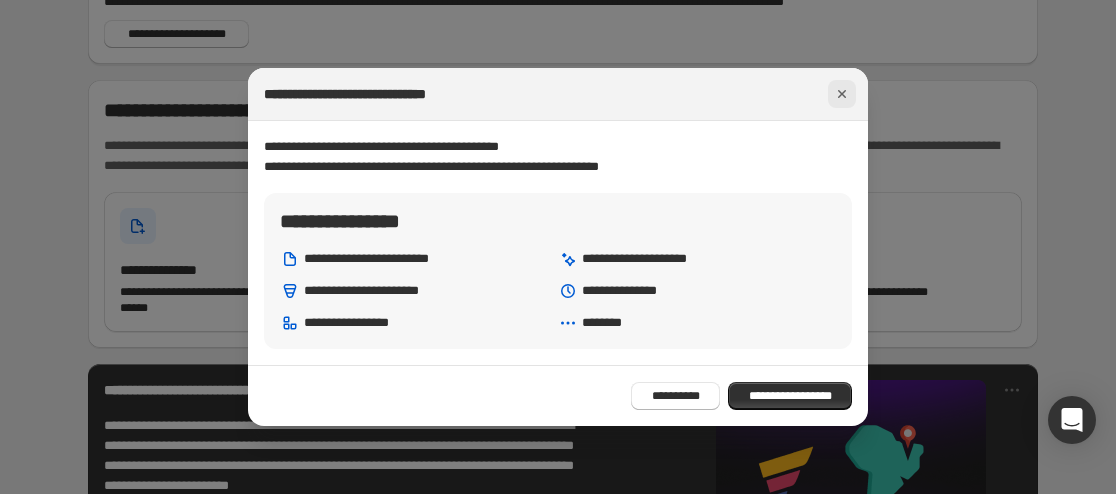 click 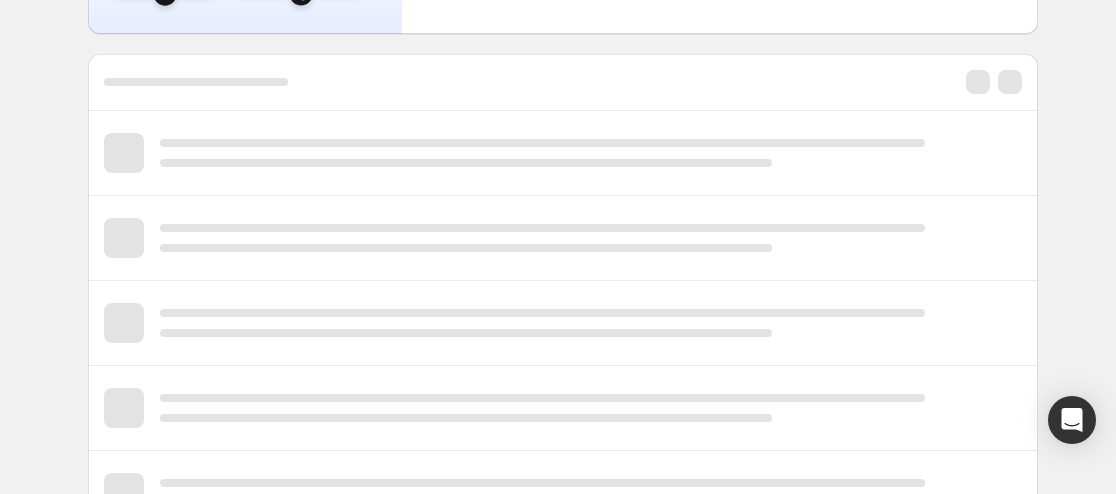 scroll, scrollTop: 0, scrollLeft: 0, axis: both 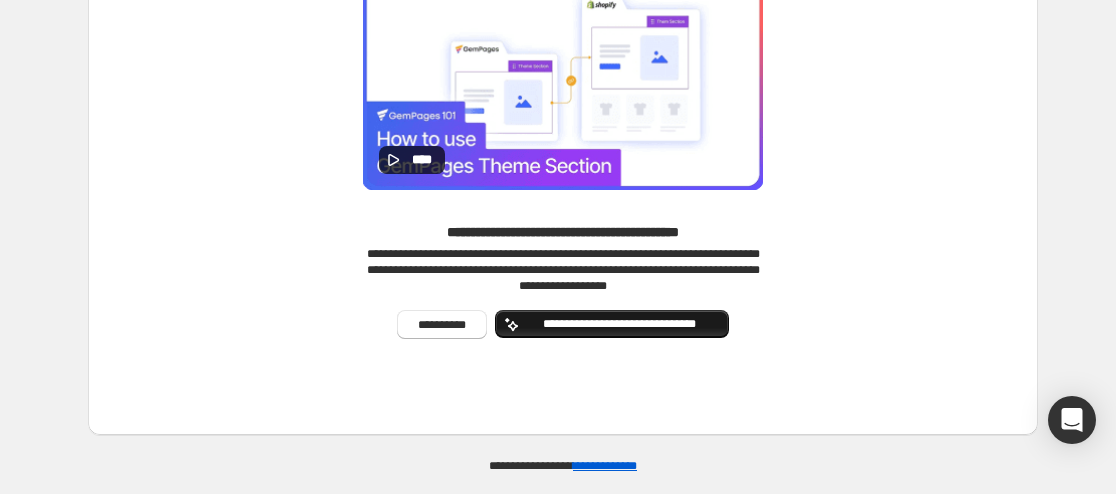 click on "**********" at bounding box center [620, 324] 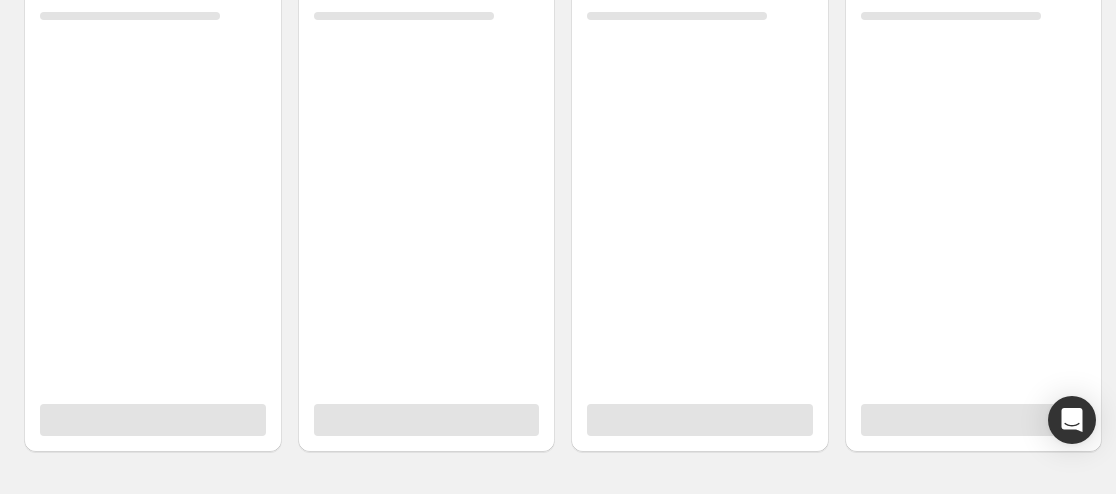 scroll, scrollTop: 0, scrollLeft: 0, axis: both 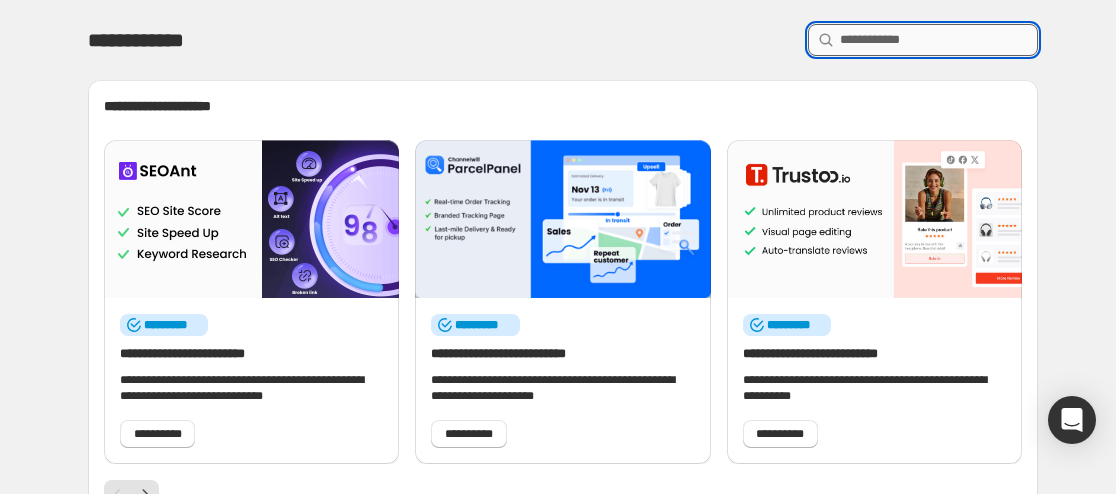 click at bounding box center (939, 40) 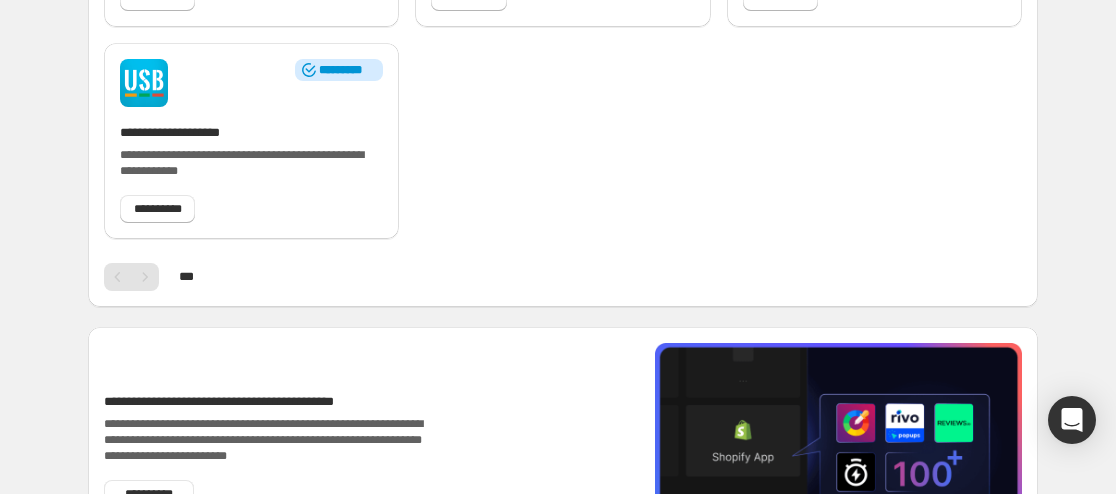 scroll, scrollTop: 1383, scrollLeft: 0, axis: vertical 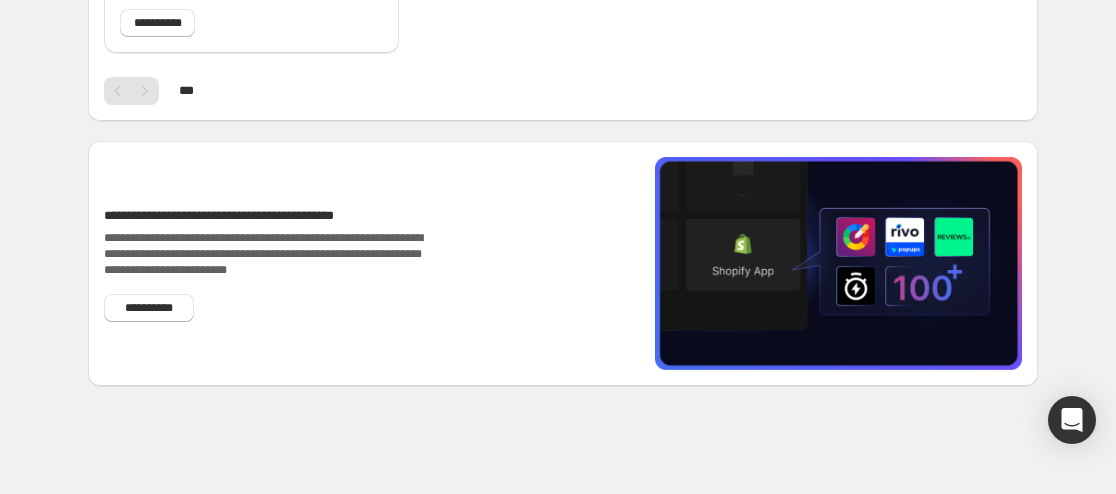 type on "**" 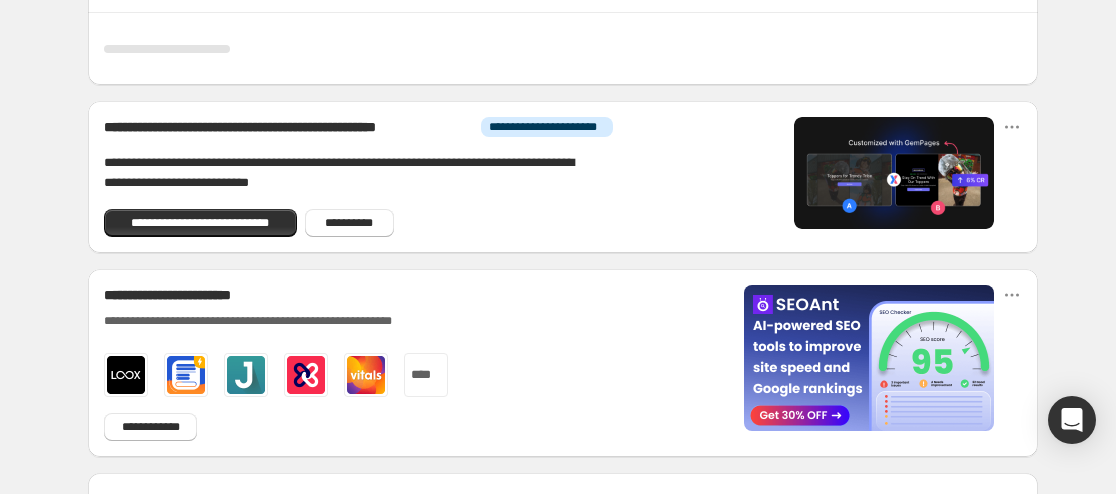 scroll, scrollTop: 0, scrollLeft: 0, axis: both 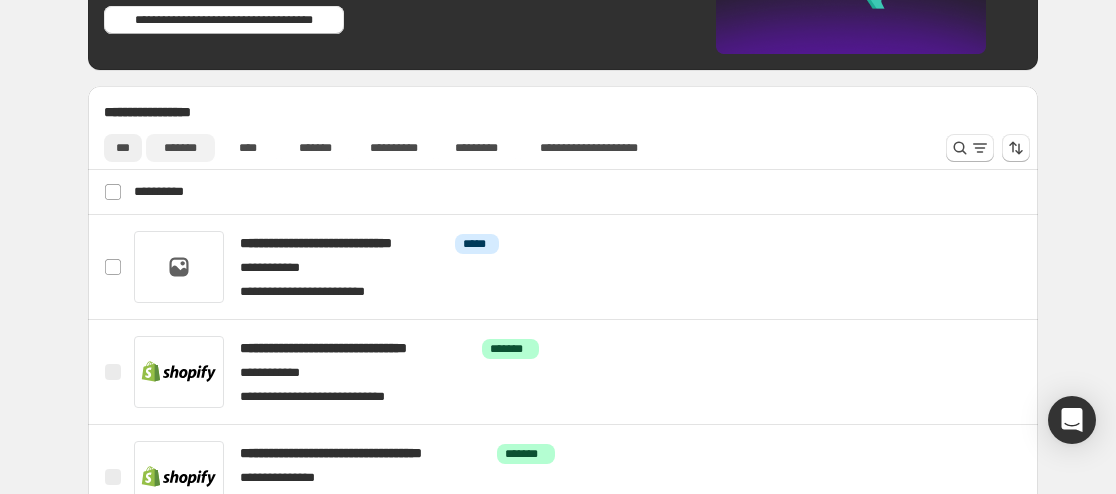 click on "*******" at bounding box center [180, 148] 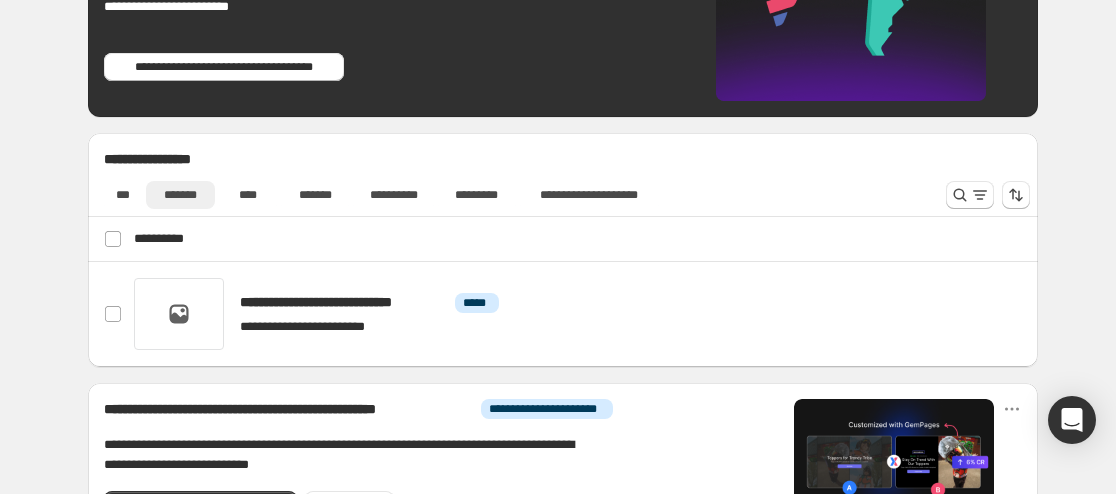 scroll, scrollTop: 690, scrollLeft: 0, axis: vertical 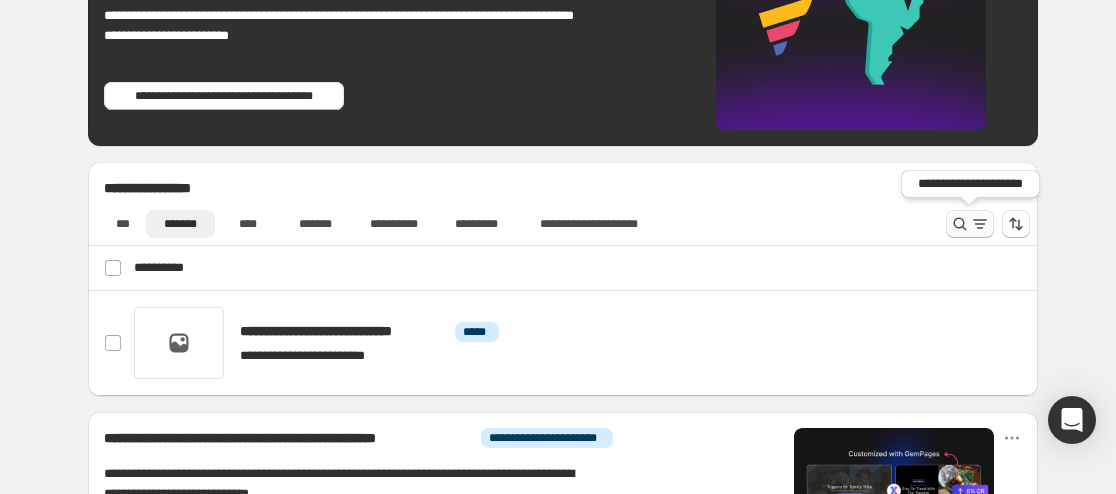 click 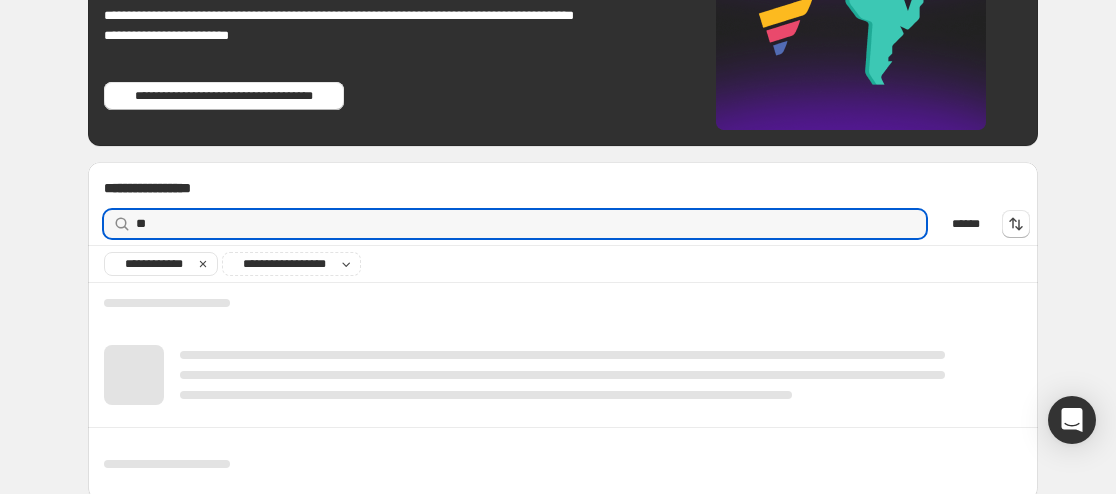 type on "*" 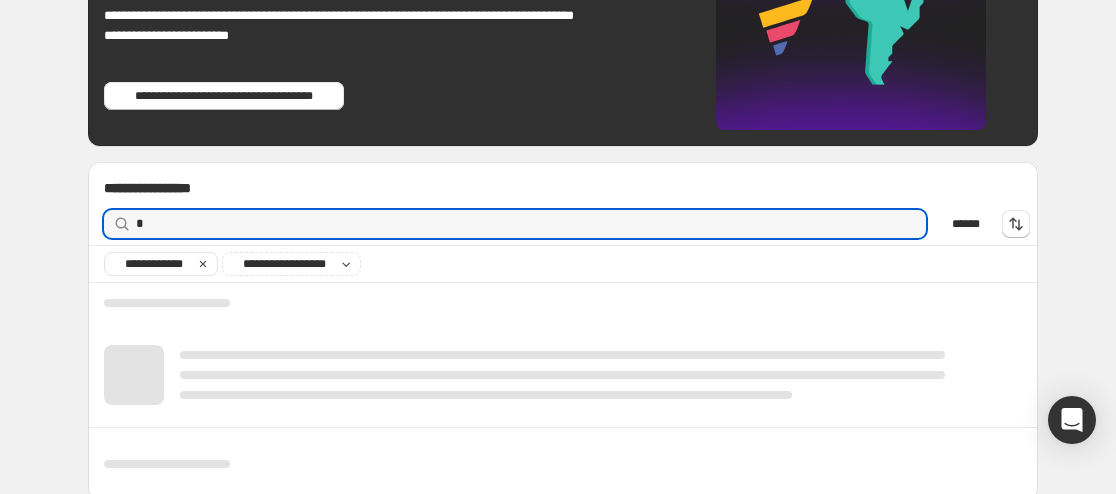 type 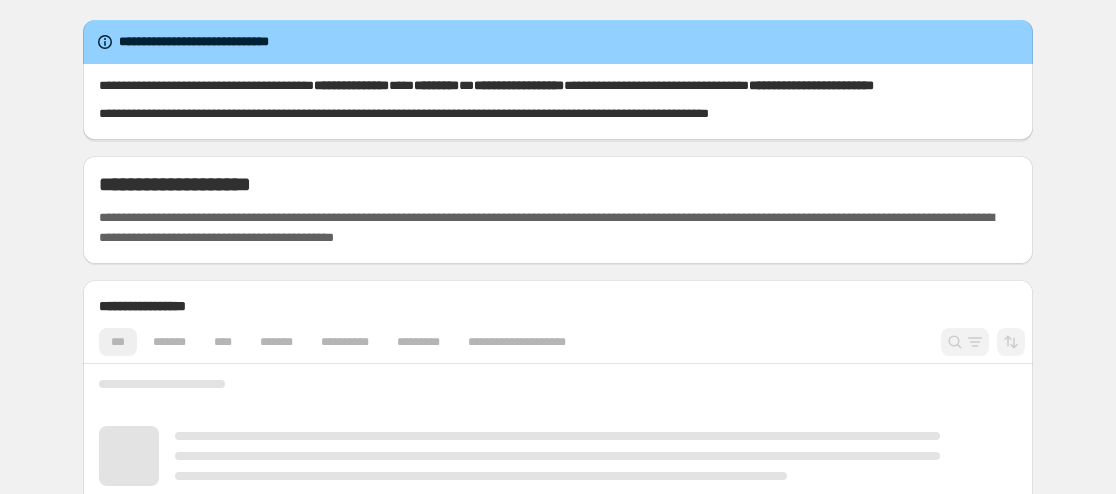 scroll, scrollTop: 0, scrollLeft: 0, axis: both 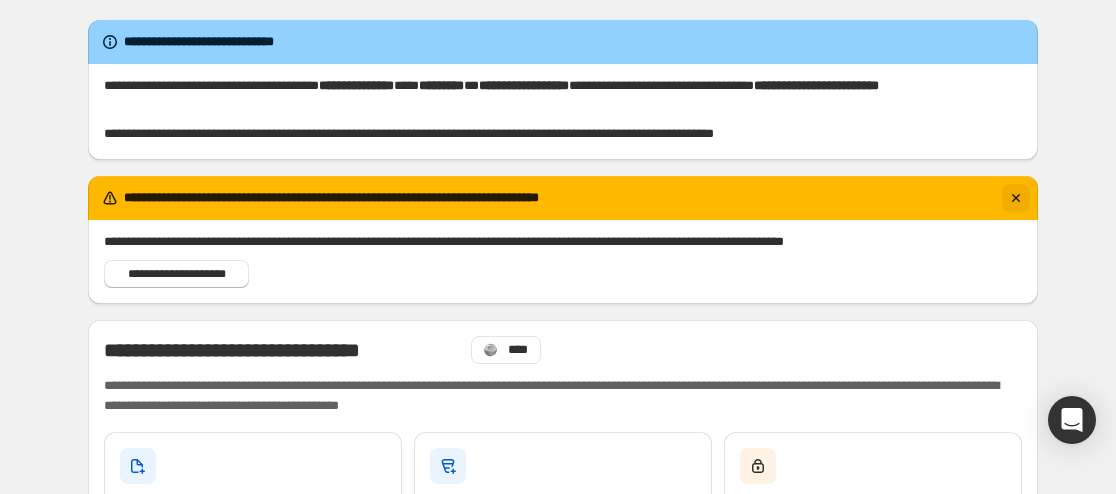 click 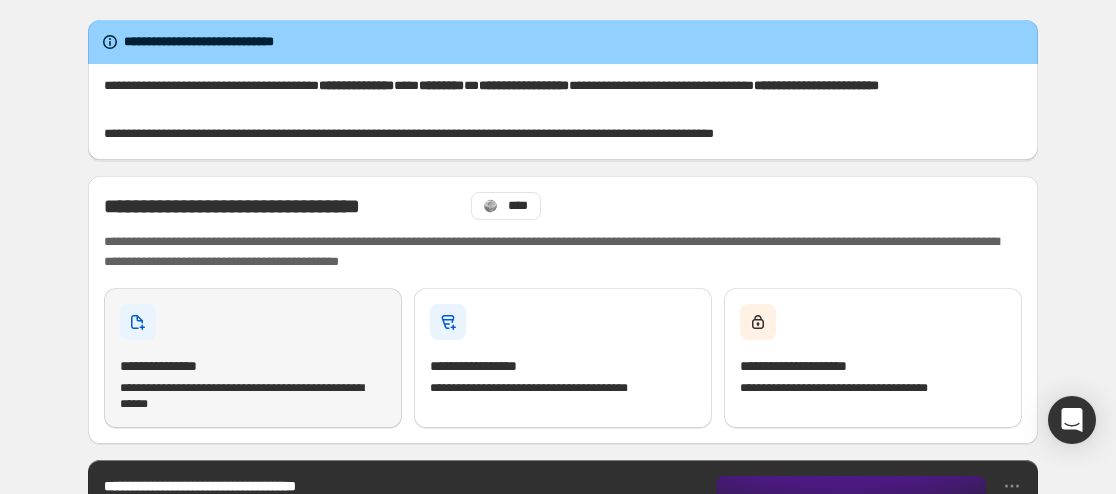click on "**********" at bounding box center (253, 358) 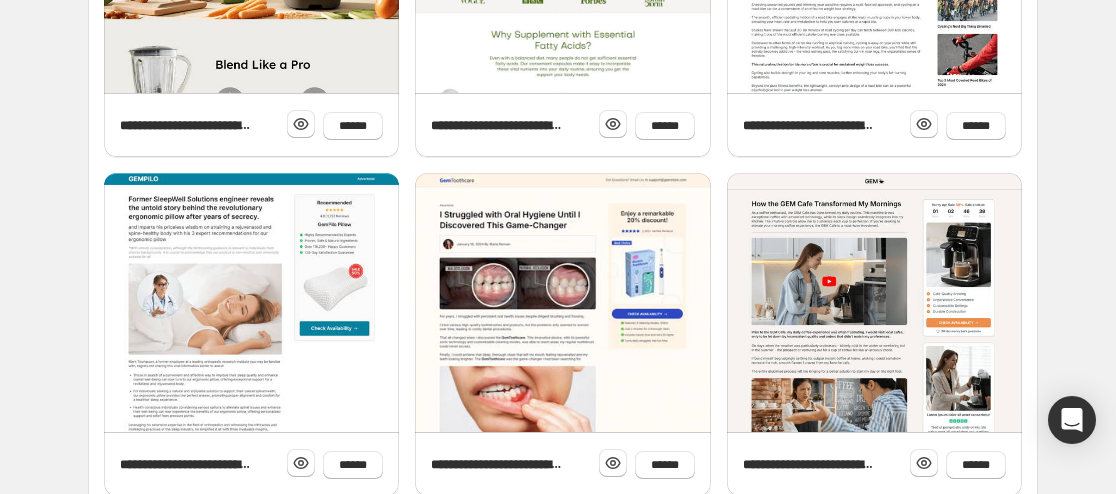 scroll, scrollTop: 946, scrollLeft: 0, axis: vertical 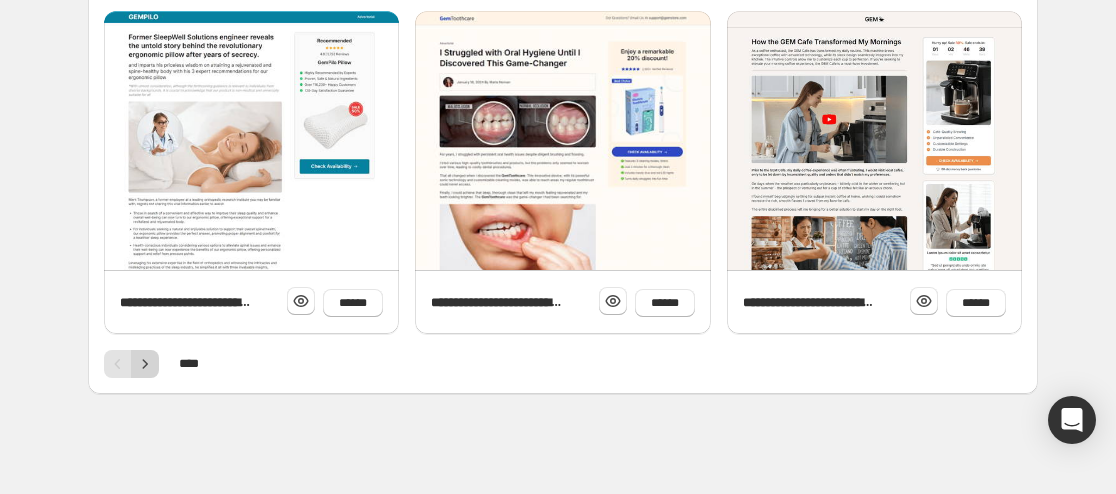 click 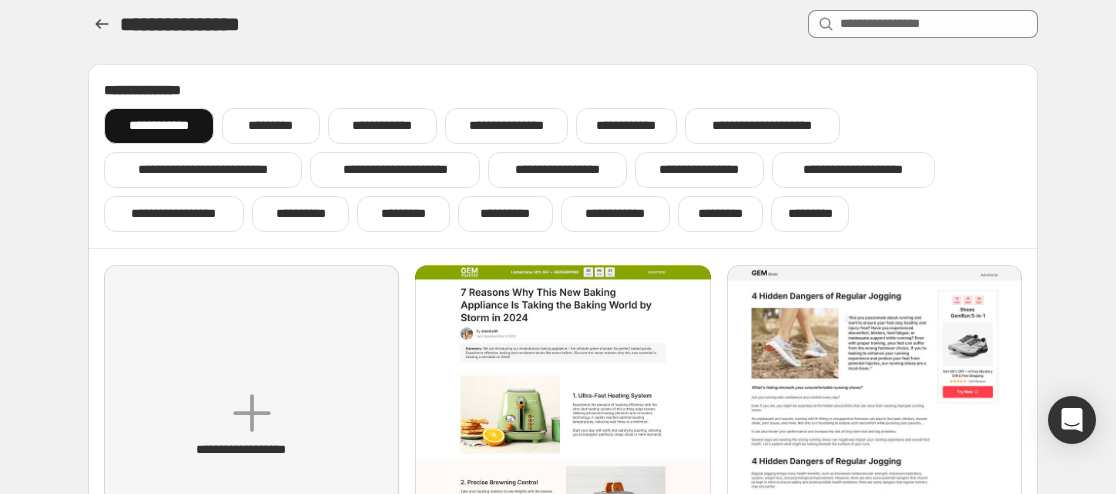 scroll, scrollTop: 0, scrollLeft: 0, axis: both 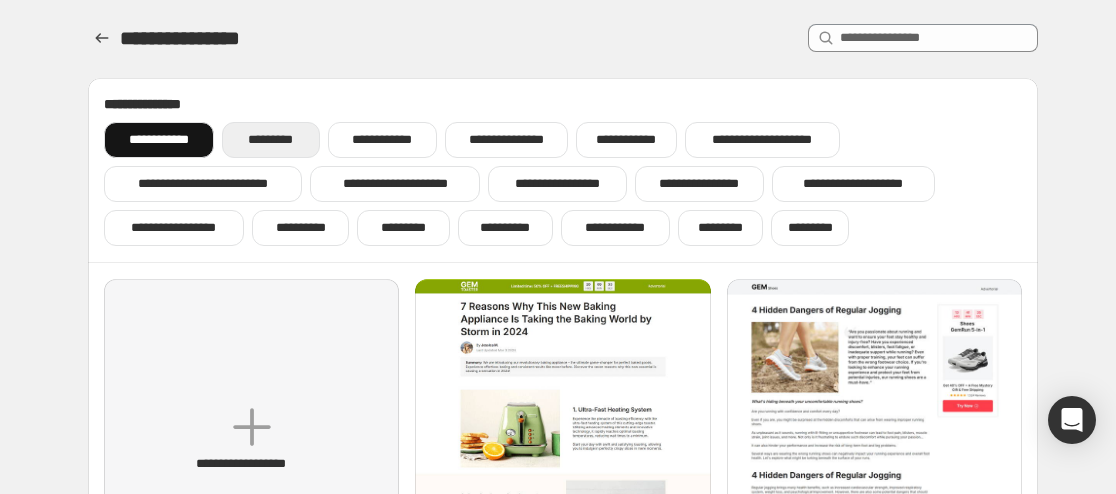 click on "*********" at bounding box center [270, 140] 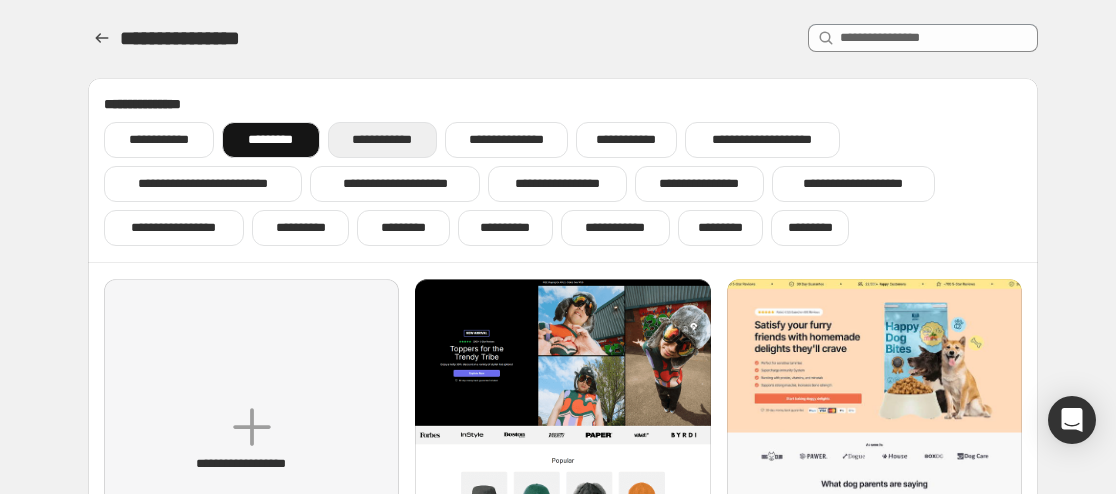 click on "**********" at bounding box center [382, 140] 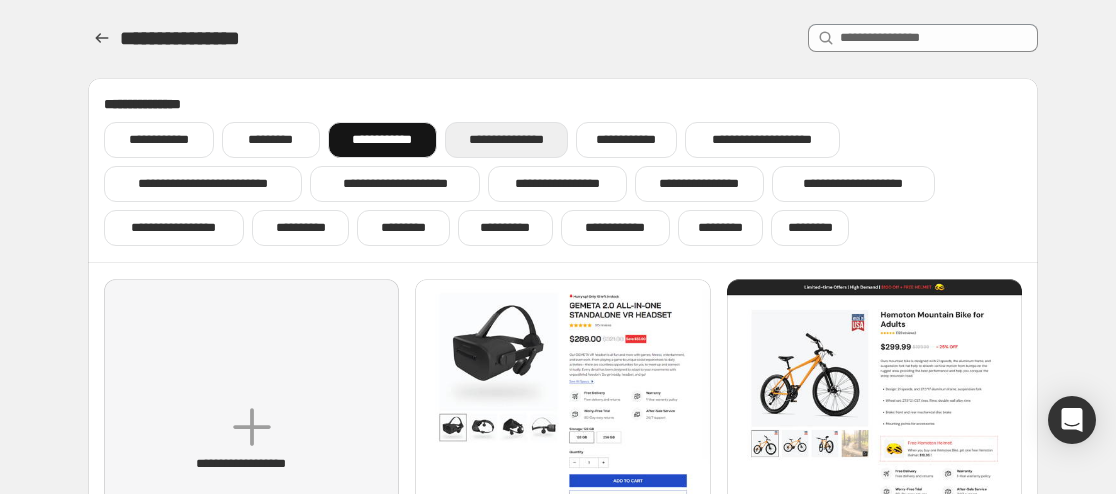click on "**********" at bounding box center (506, 140) 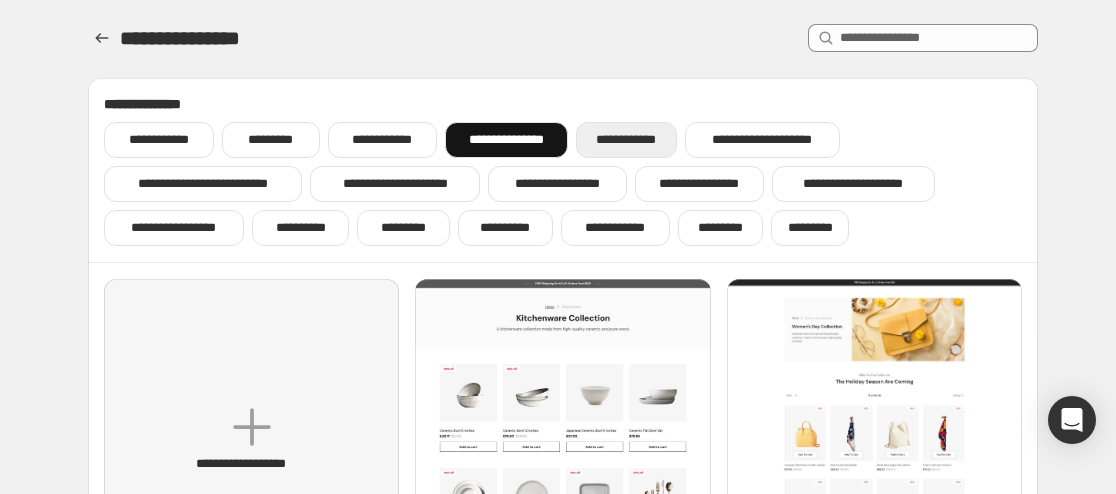 click on "**********" at bounding box center [626, 140] 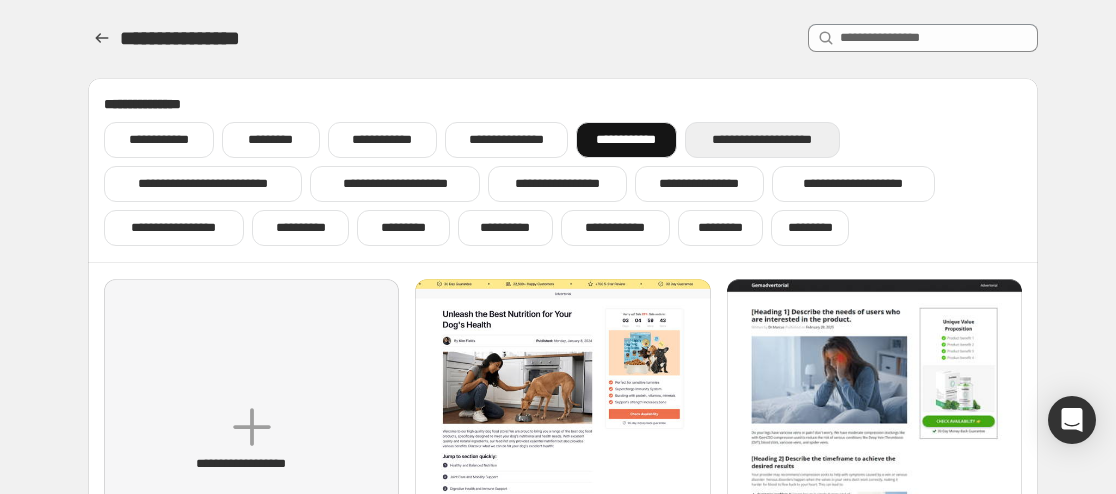 click on "**********" at bounding box center (763, 140) 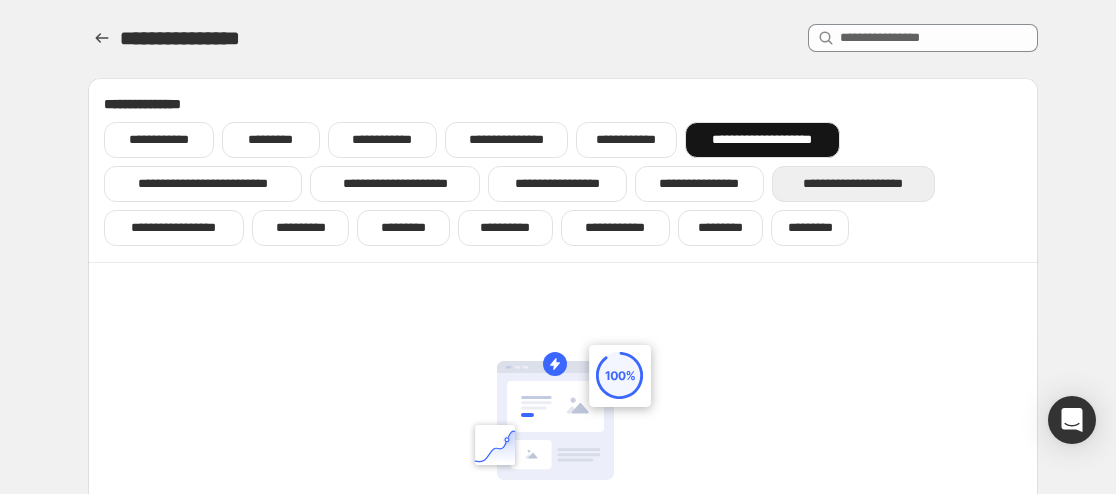 click on "**********" at bounding box center [853, 184] 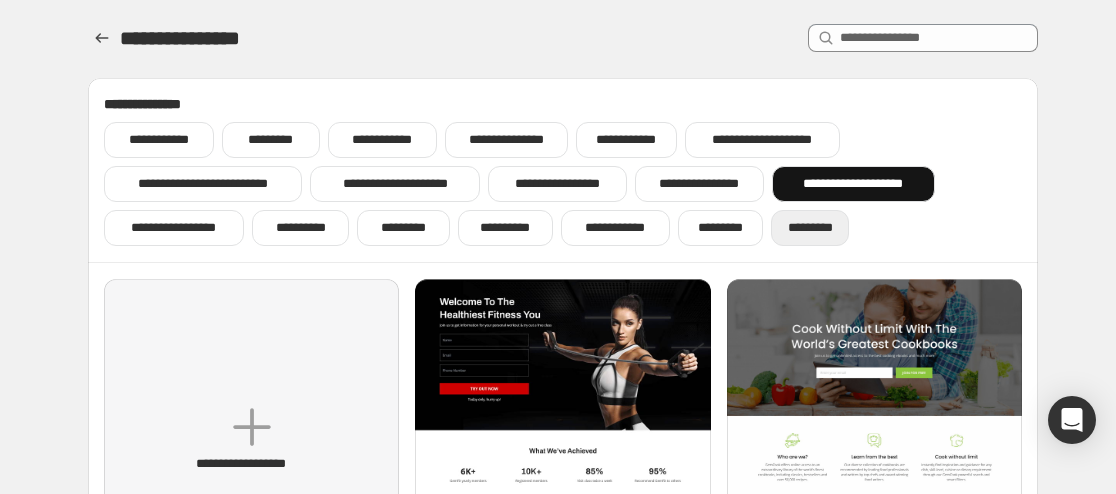 click on "*********" at bounding box center [810, 228] 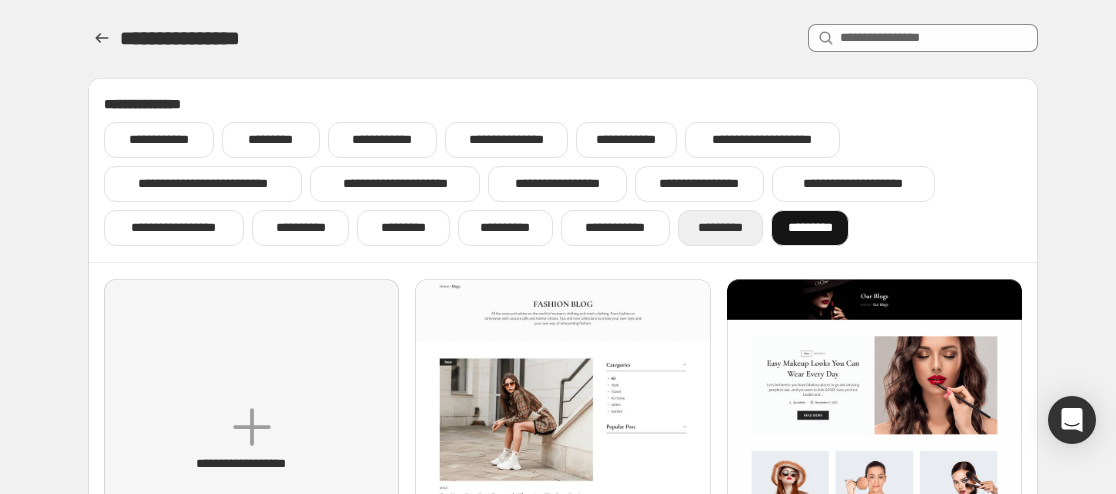 click on "*********" at bounding box center (720, 228) 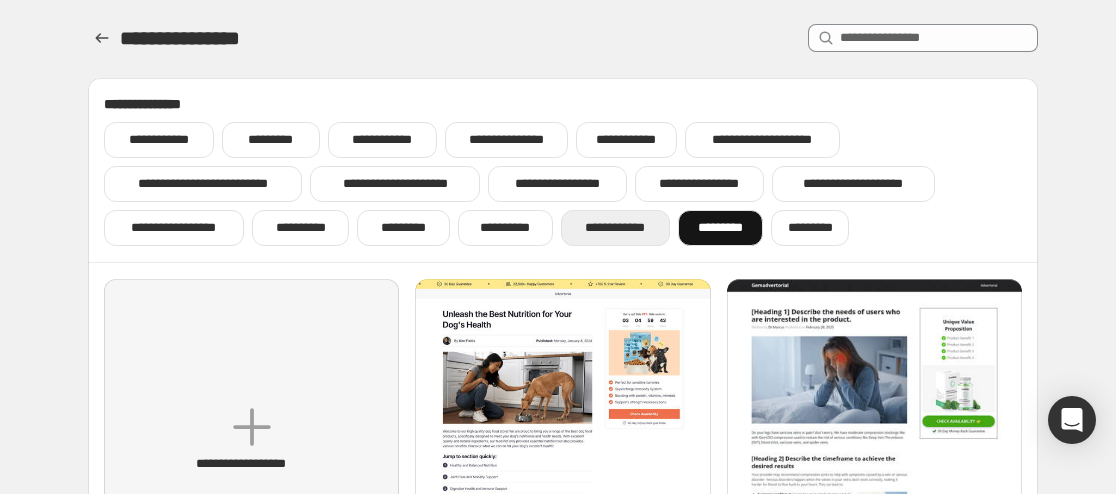 click on "**********" at bounding box center (615, 228) 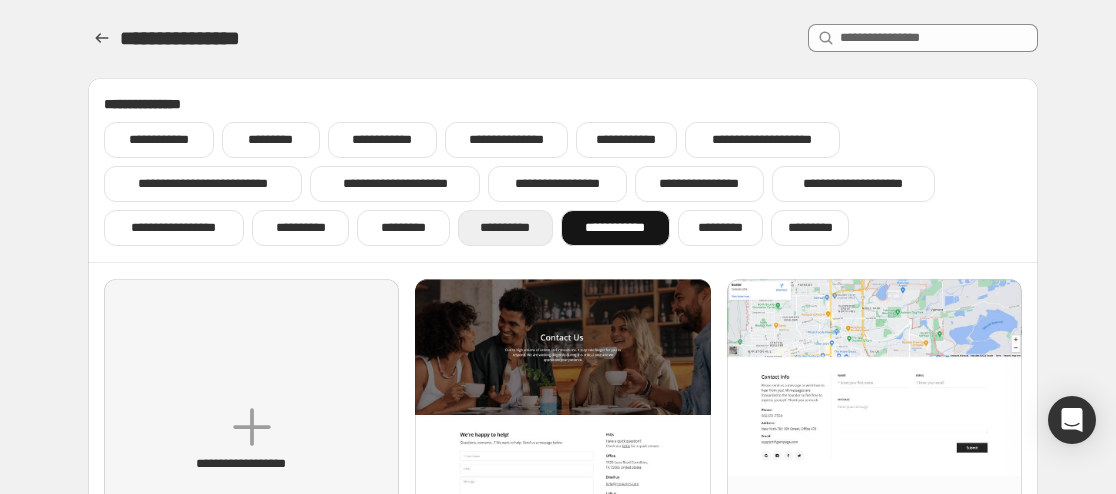 click on "**********" at bounding box center [505, 228] 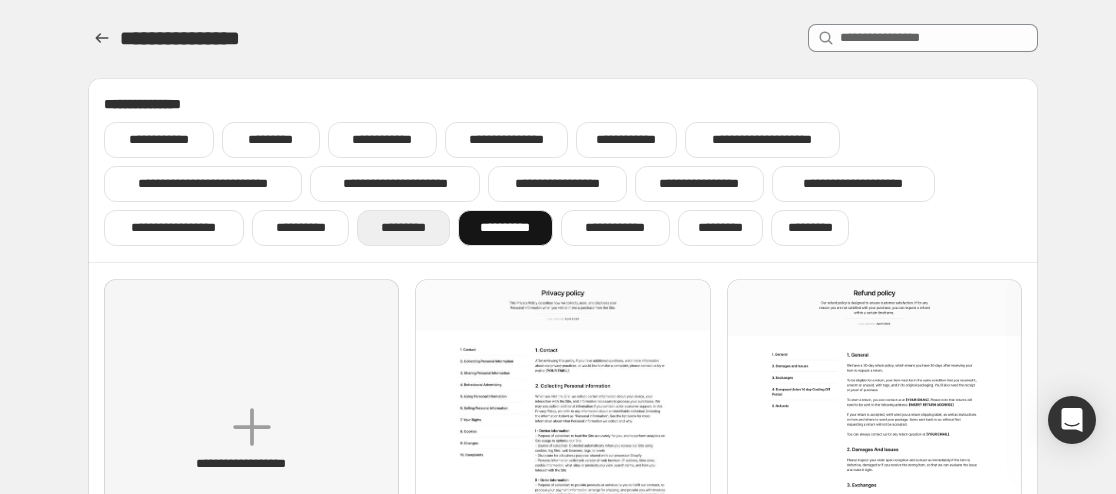click on "*********" at bounding box center (403, 228) 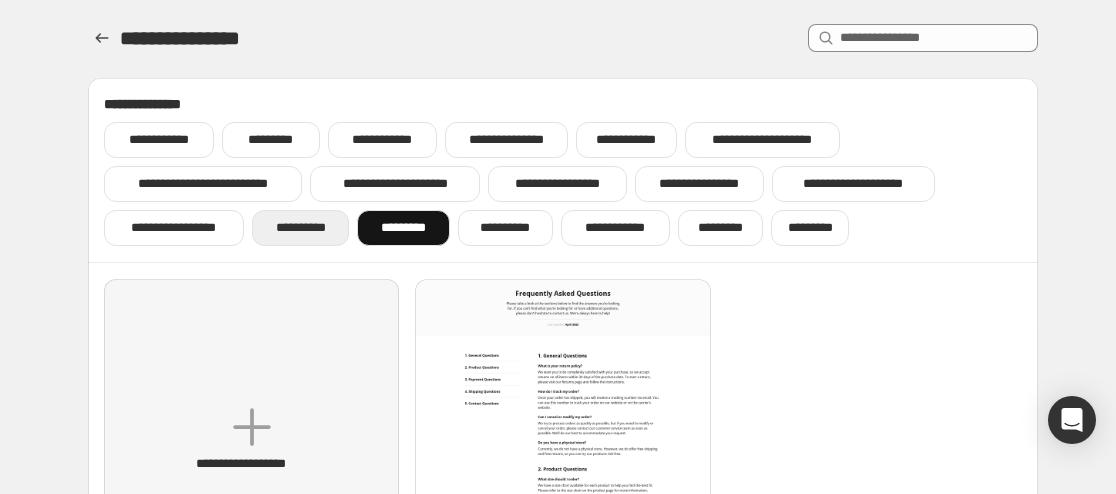 click on "**********" at bounding box center [301, 228] 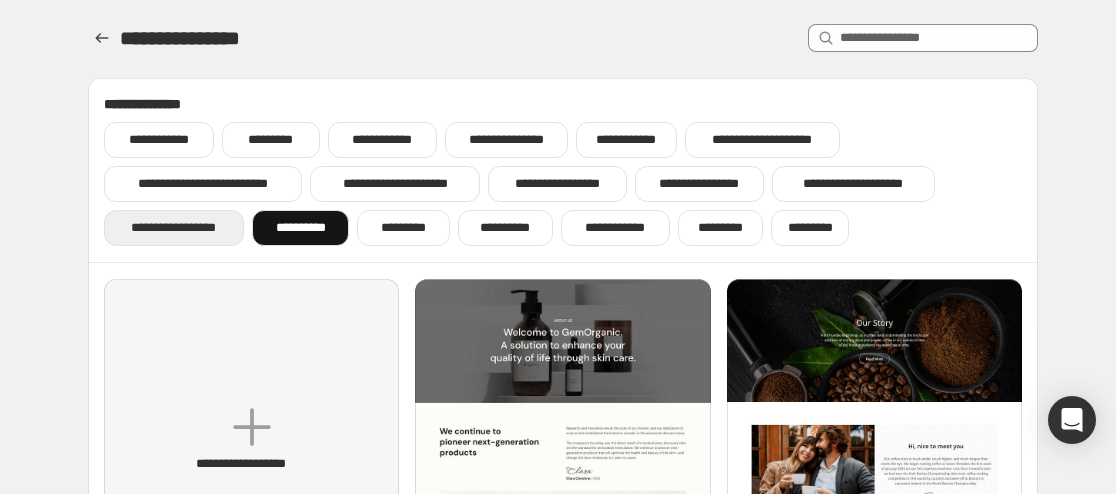 click on "**********" at bounding box center [174, 228] 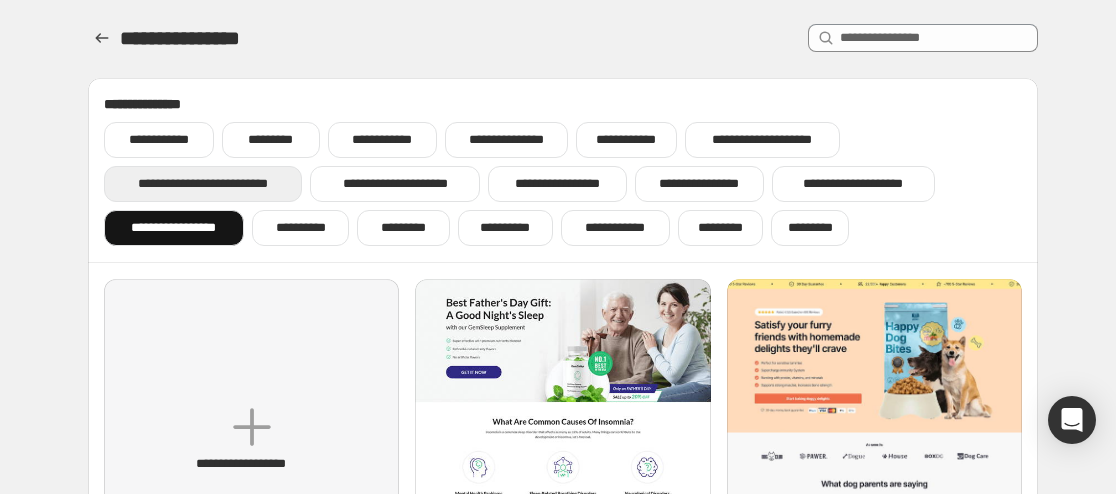 click on "**********" at bounding box center (203, 184) 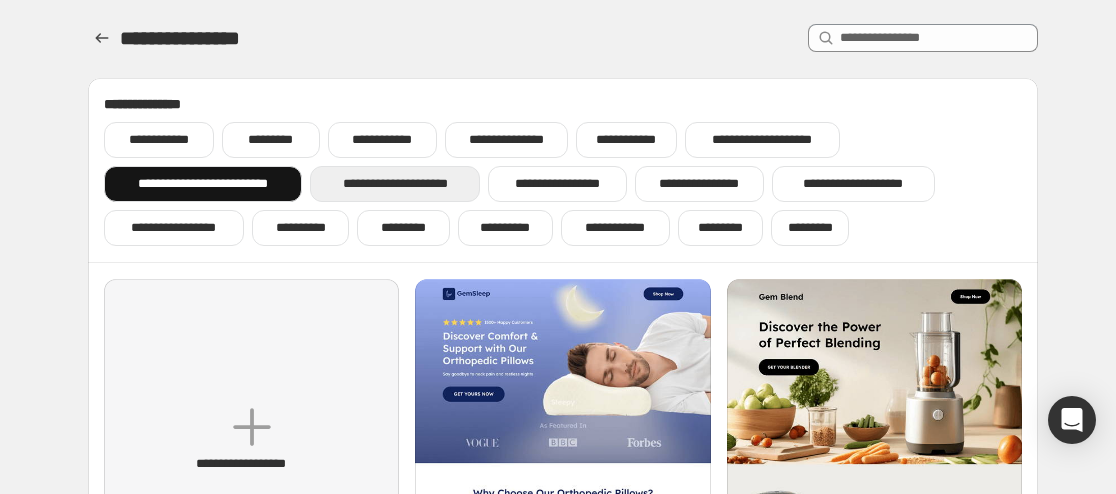 click on "**********" at bounding box center [395, 184] 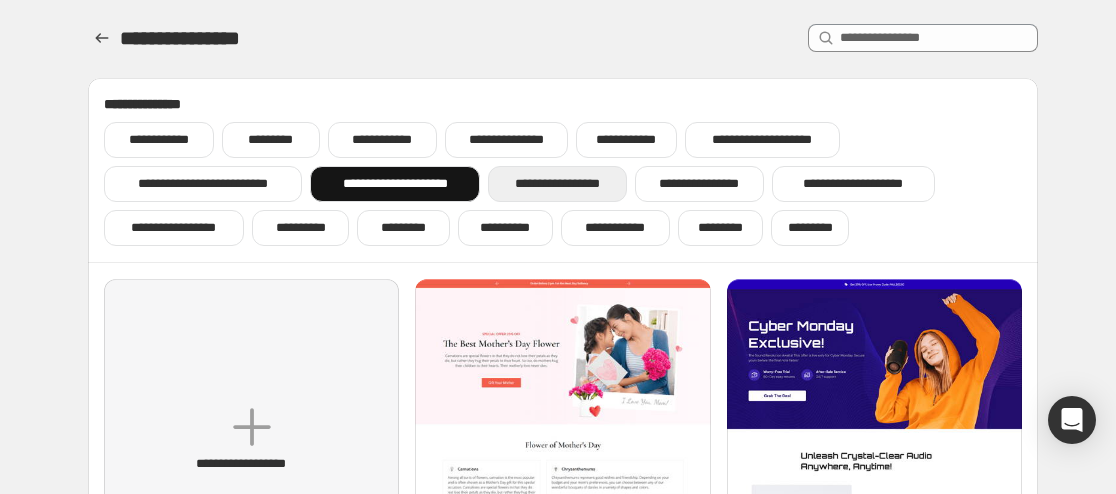 click on "**********" at bounding box center [557, 184] 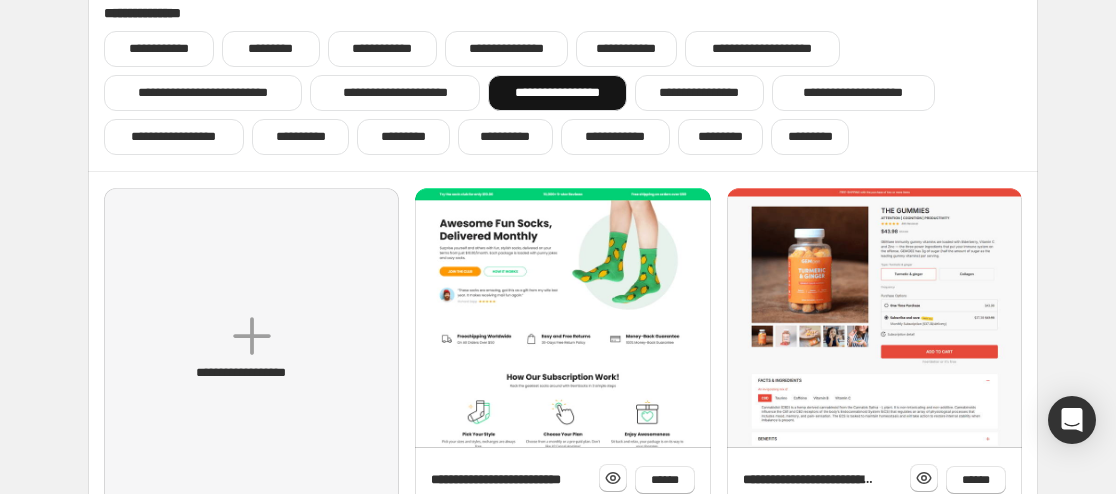 scroll, scrollTop: 66, scrollLeft: 0, axis: vertical 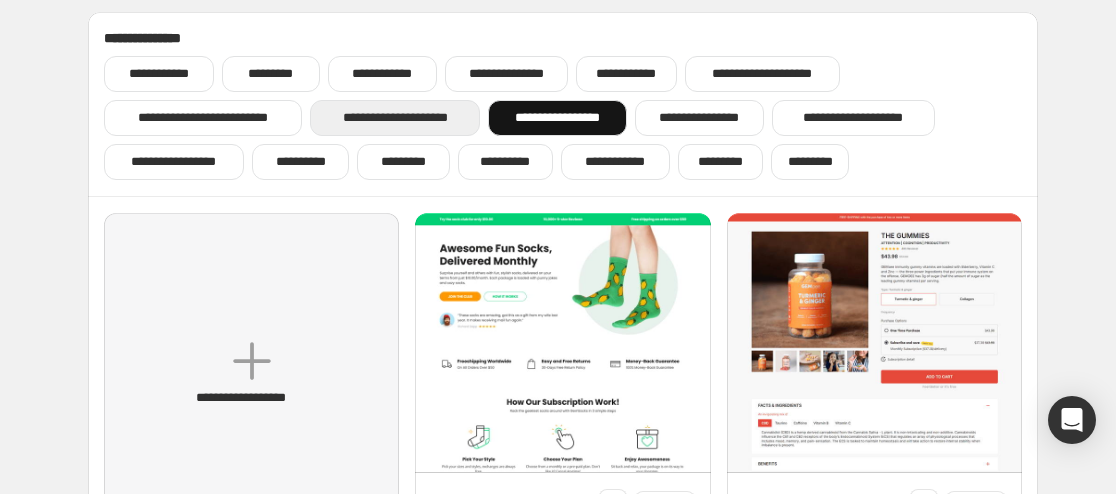 click on "**********" at bounding box center (395, 118) 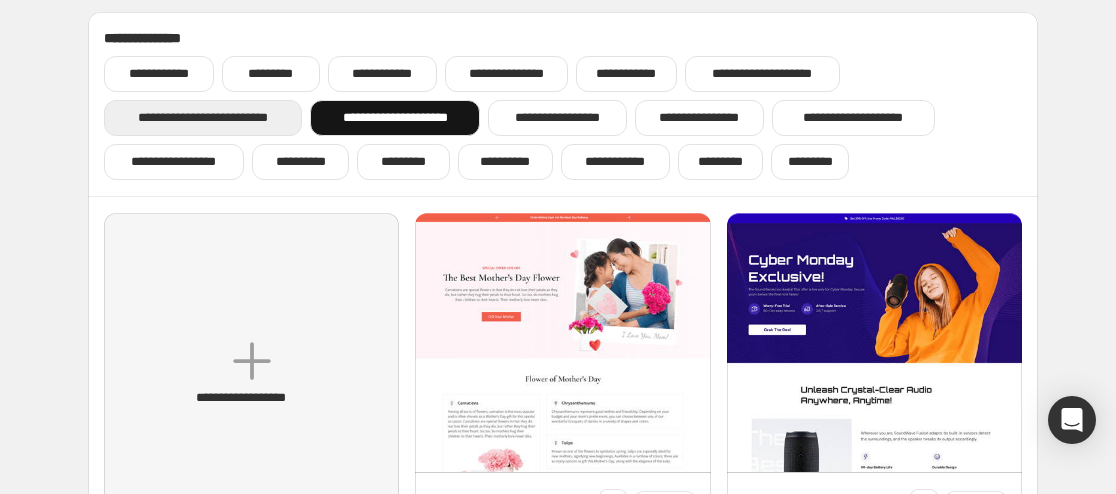 click on "**********" at bounding box center [203, 118] 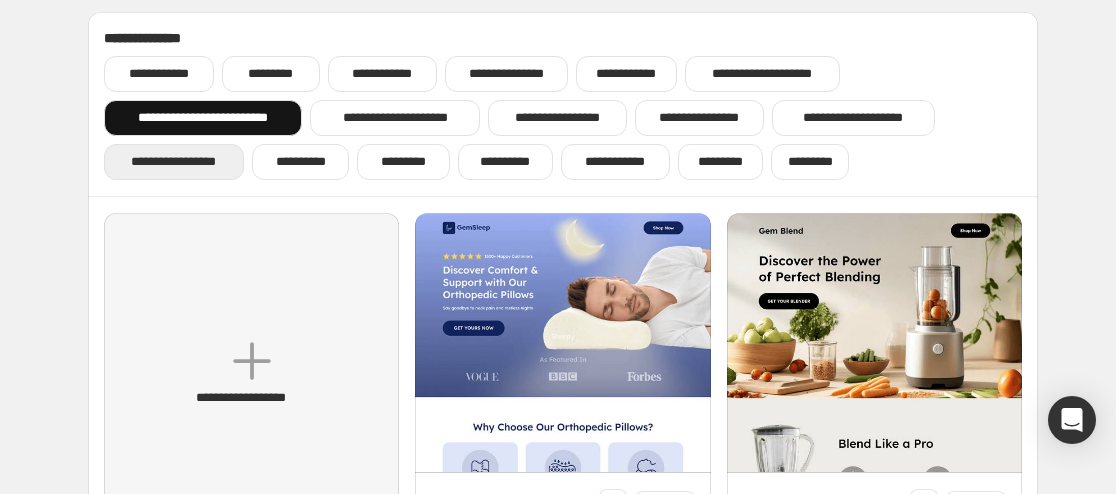 click on "**********" at bounding box center [174, 162] 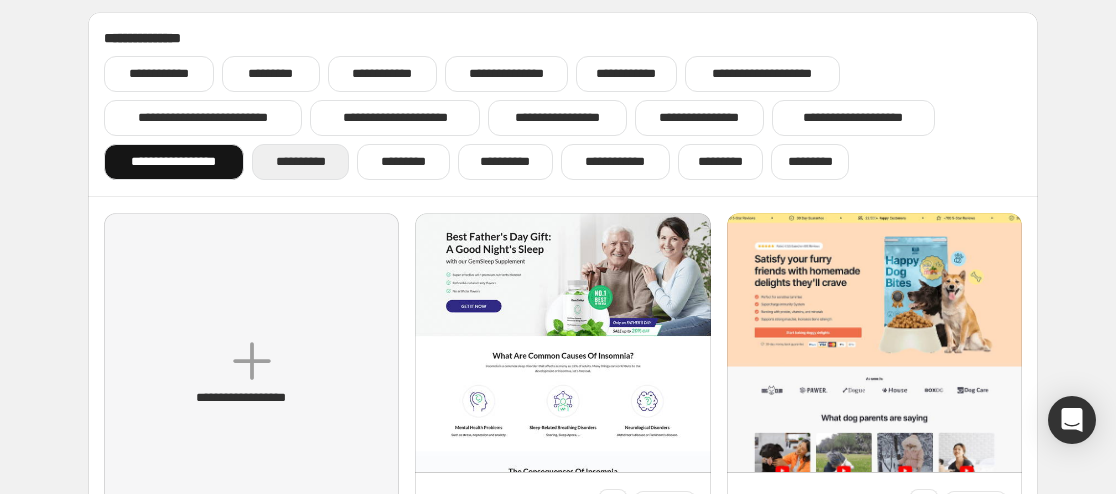 click on "**********" at bounding box center [301, 162] 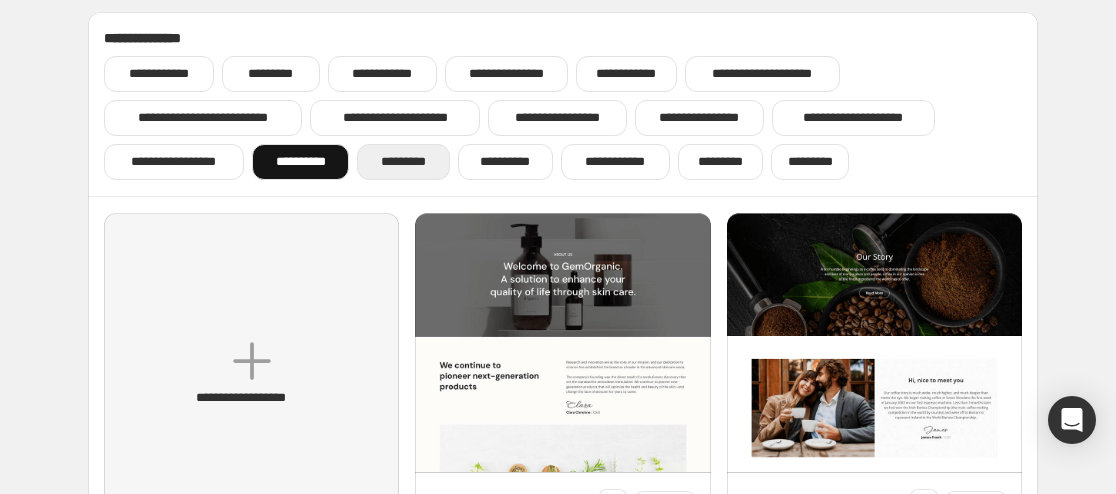 click on "*********" at bounding box center (403, 162) 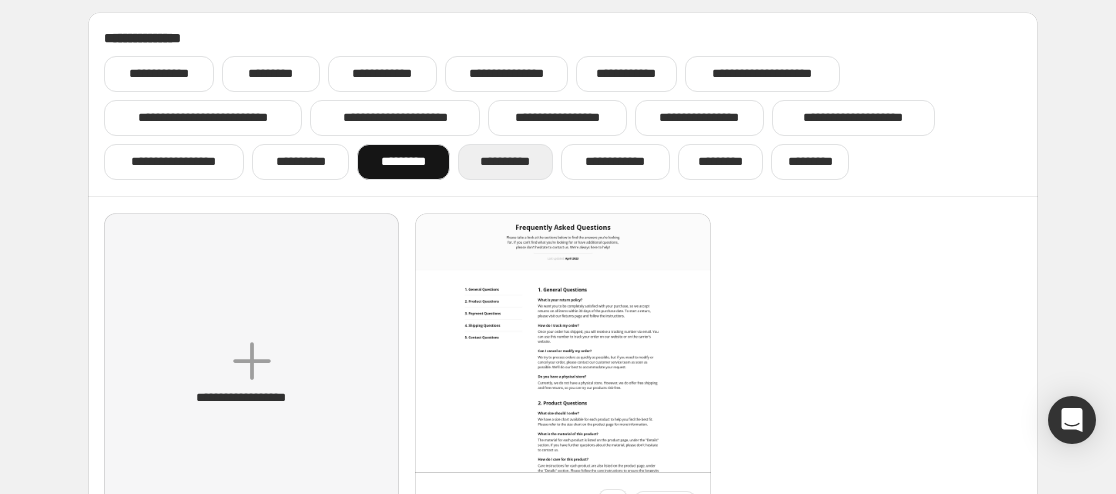 click on "**********" at bounding box center [505, 162] 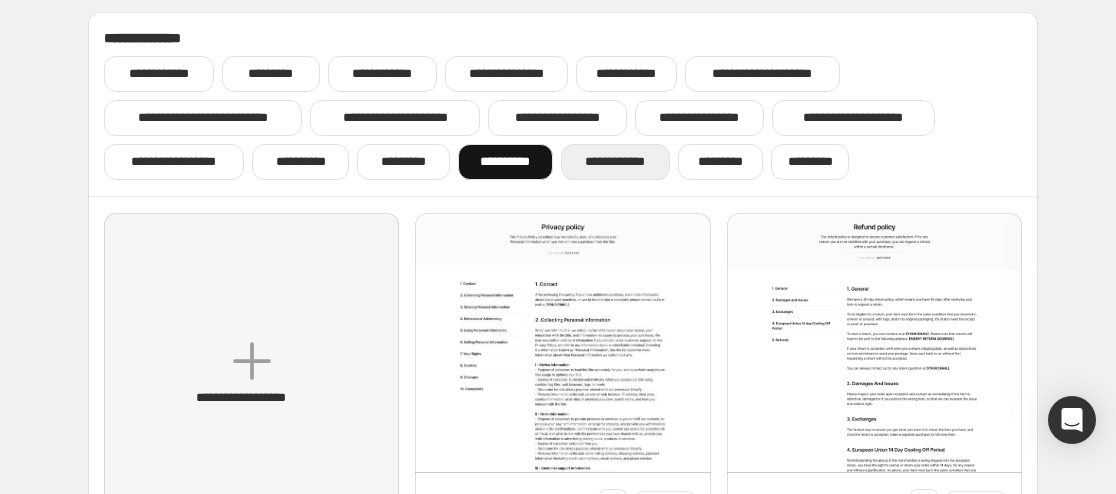 click on "**********" at bounding box center [615, 162] 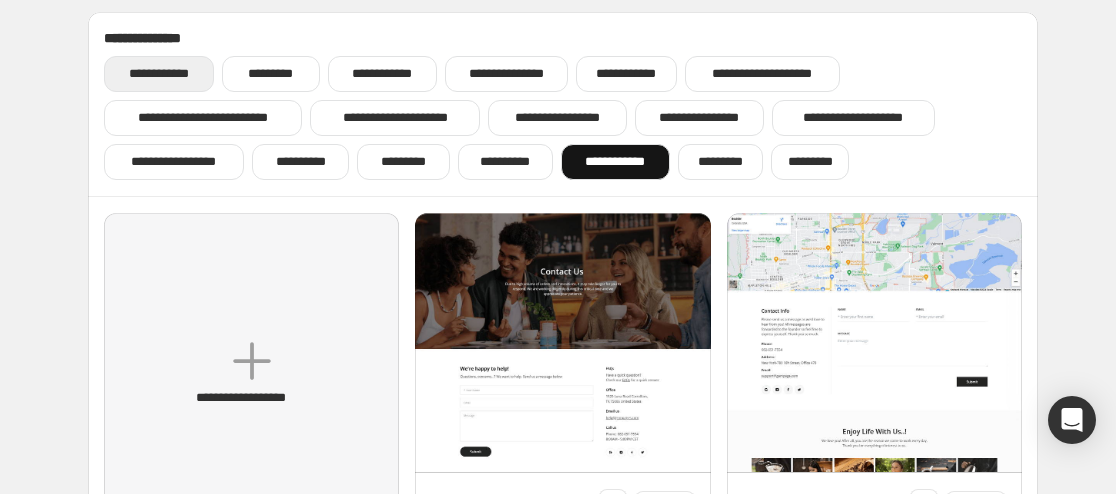 click on "**********" at bounding box center (159, 74) 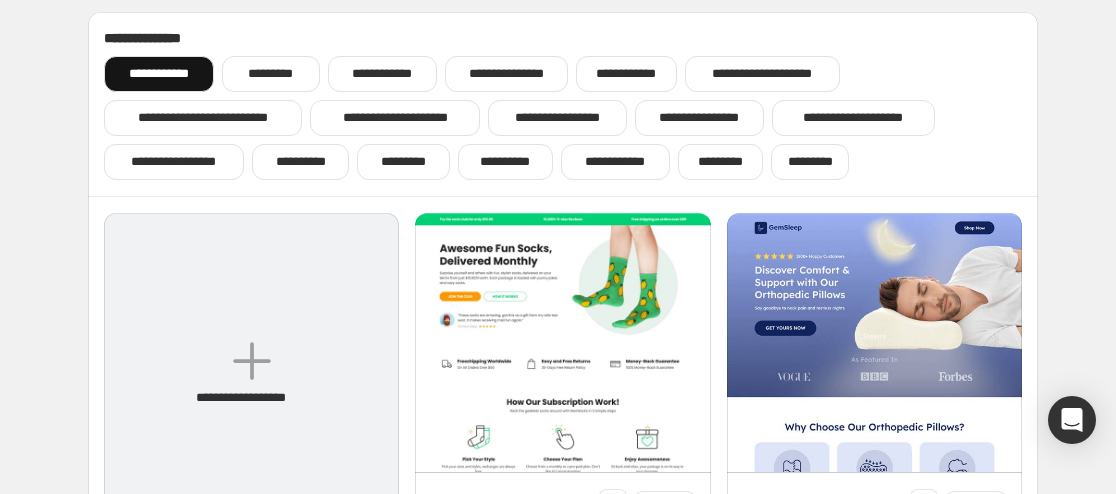 click on "**********" at bounding box center [251, 374] 